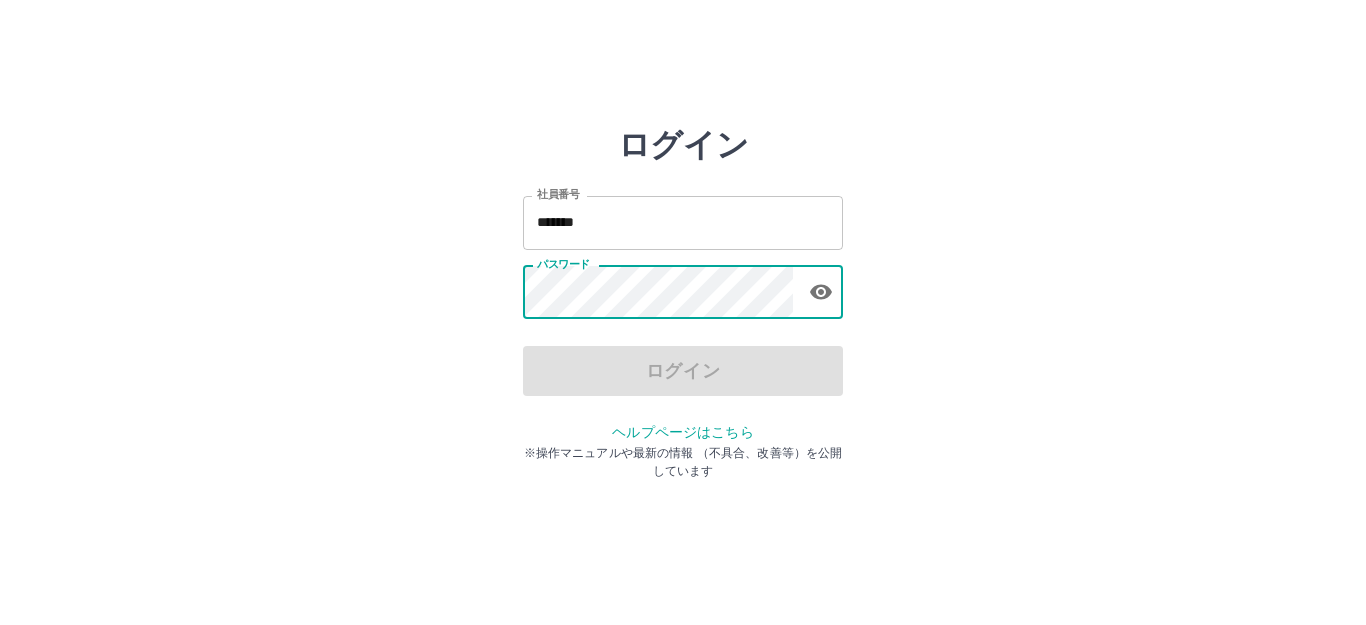scroll, scrollTop: 0, scrollLeft: 0, axis: both 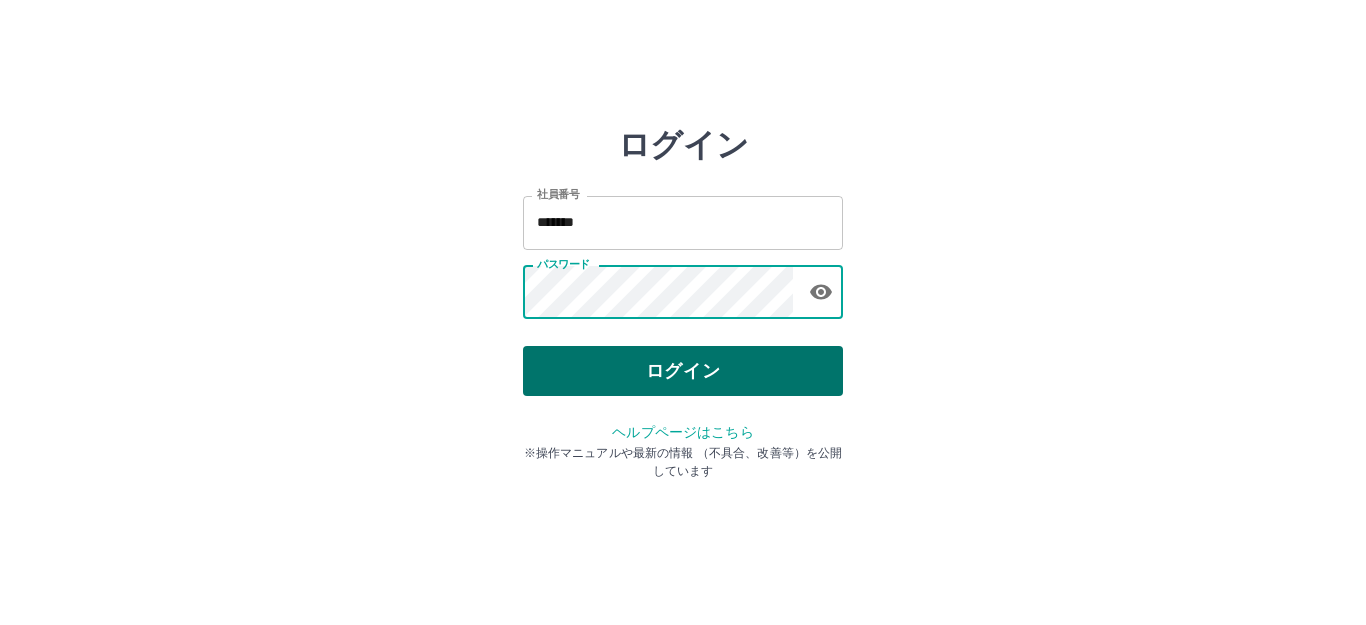 click on "ログイン" at bounding box center [683, 371] 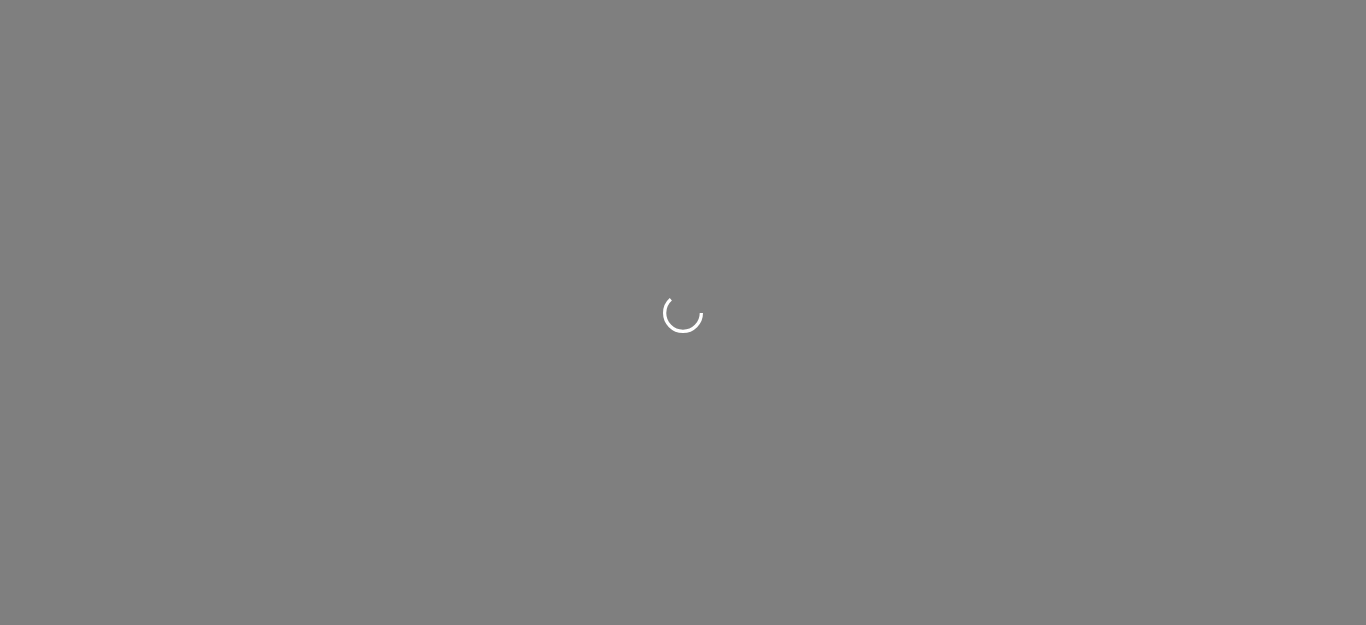 scroll, scrollTop: 0, scrollLeft: 0, axis: both 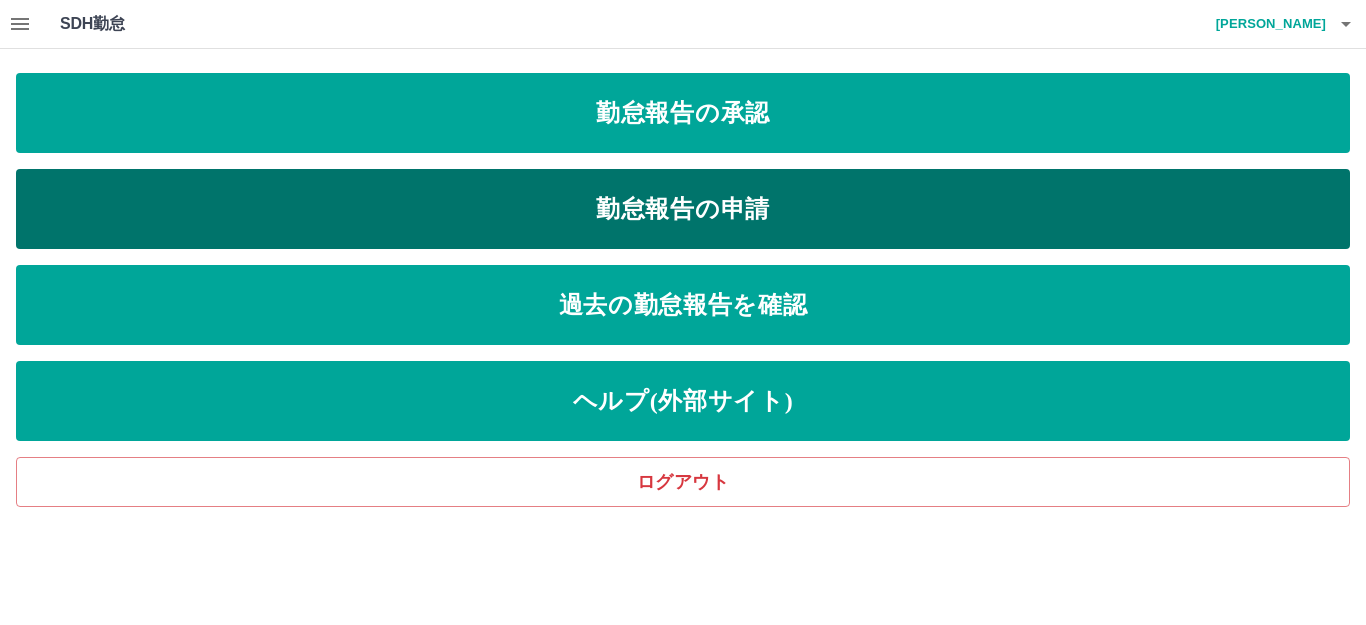 click on "勤怠報告の申請" at bounding box center (683, 209) 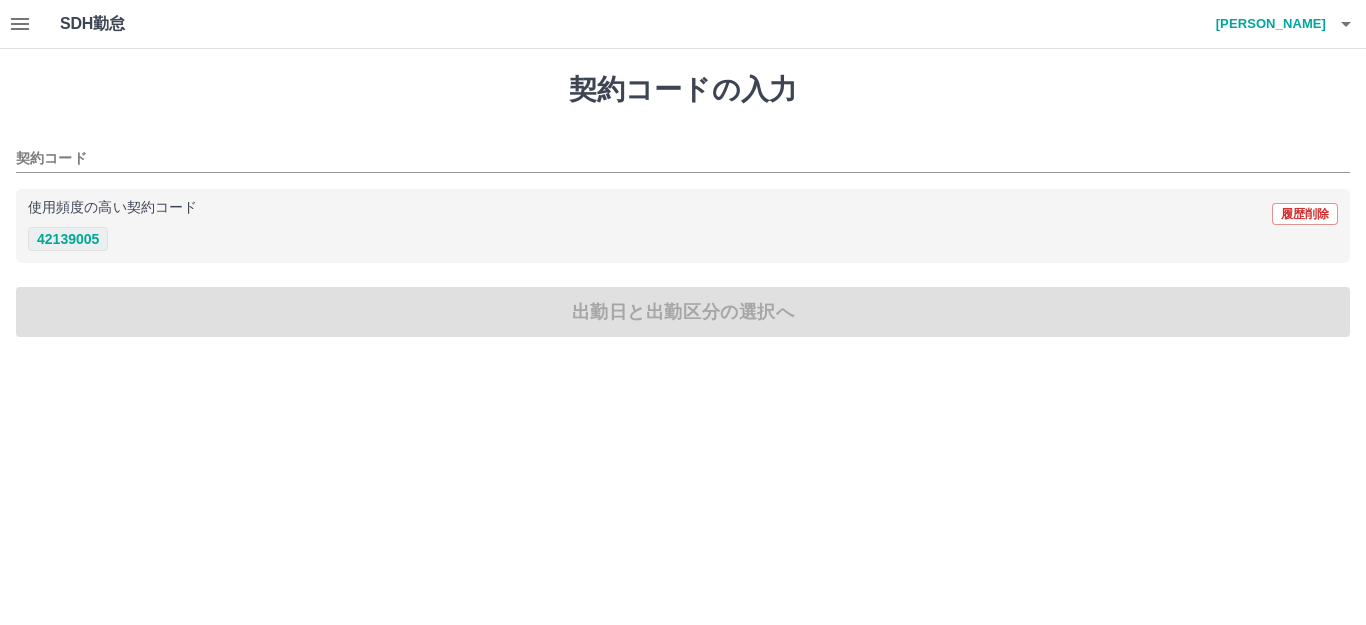 click on "42139005" at bounding box center (68, 239) 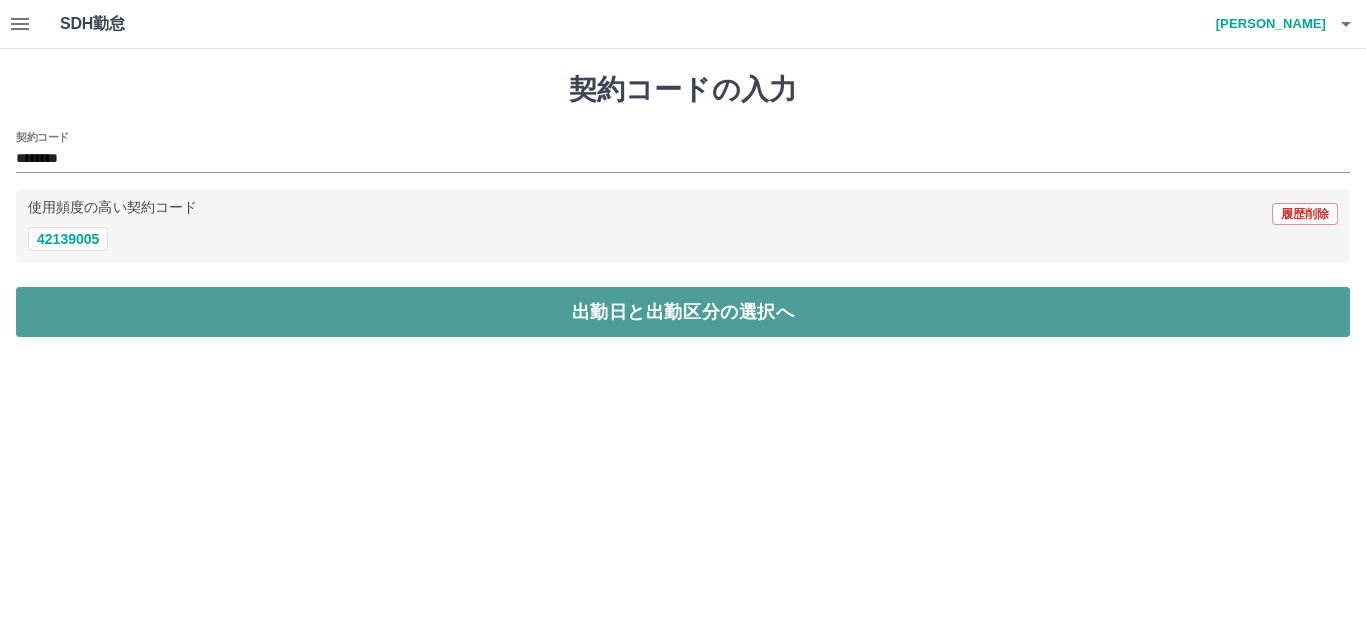 click on "出勤日と出勤区分の選択へ" at bounding box center (683, 312) 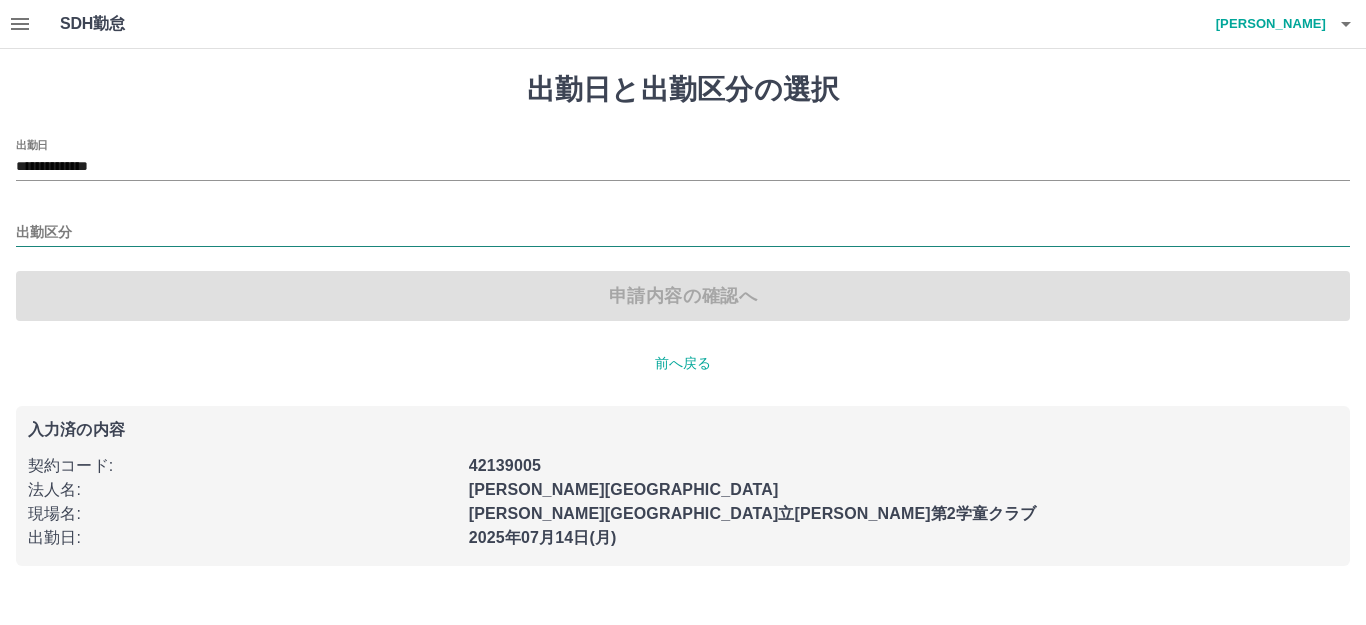 click at bounding box center [683, 234] 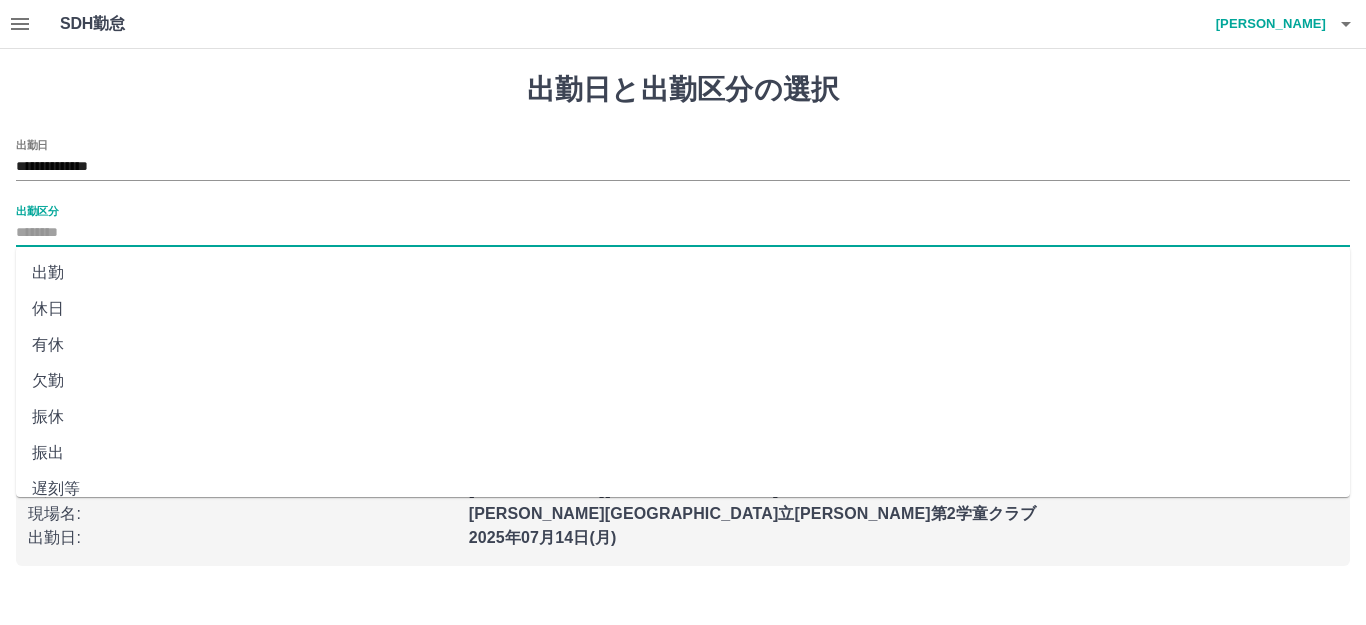 click on "休日" at bounding box center (683, 309) 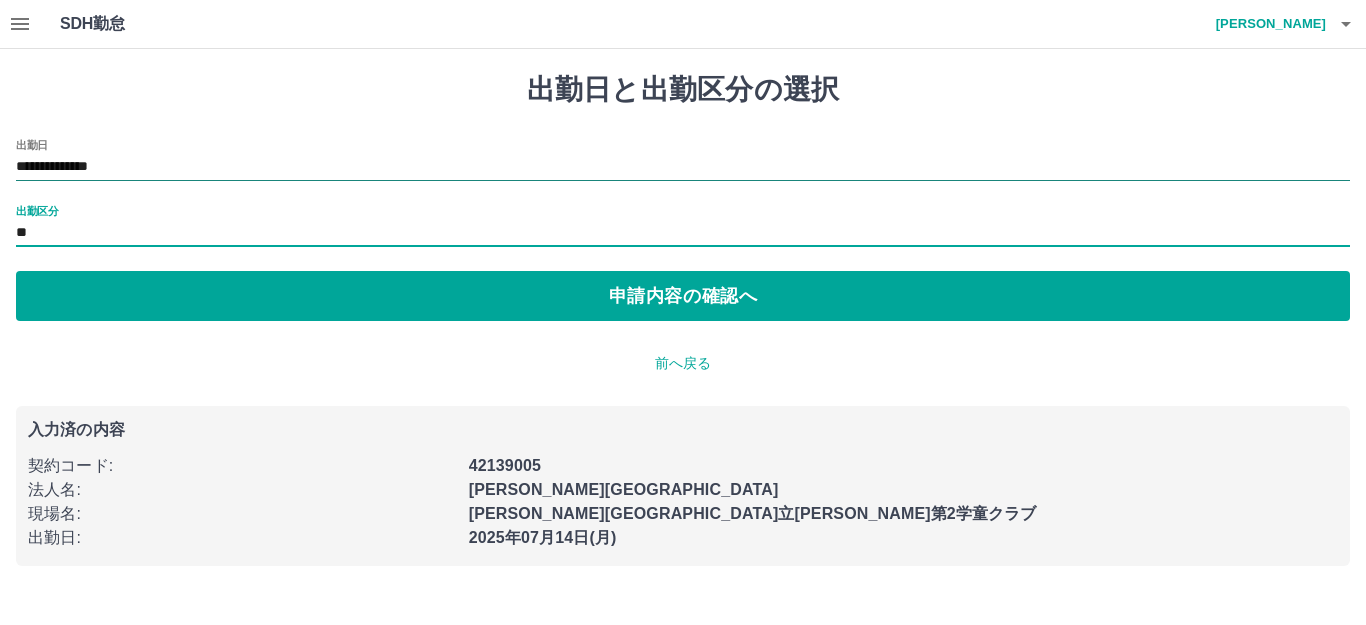 click on "**********" at bounding box center [683, 167] 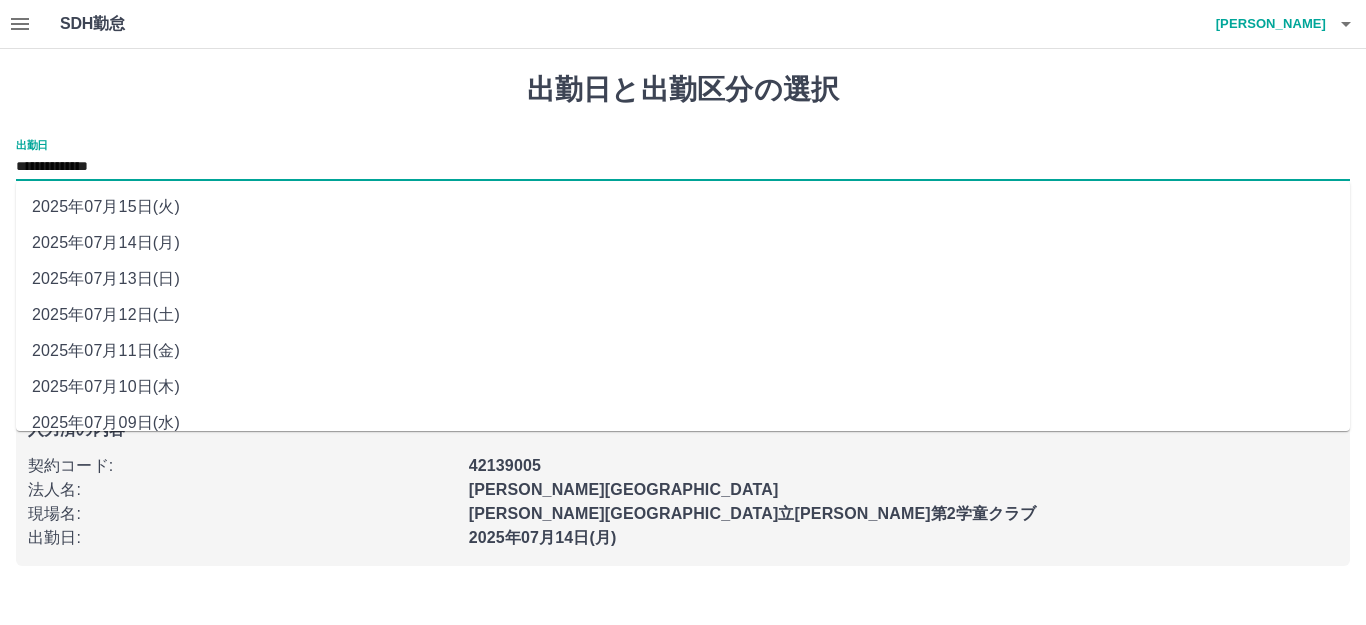 click on "2025年07月12日(土)" at bounding box center (683, 315) 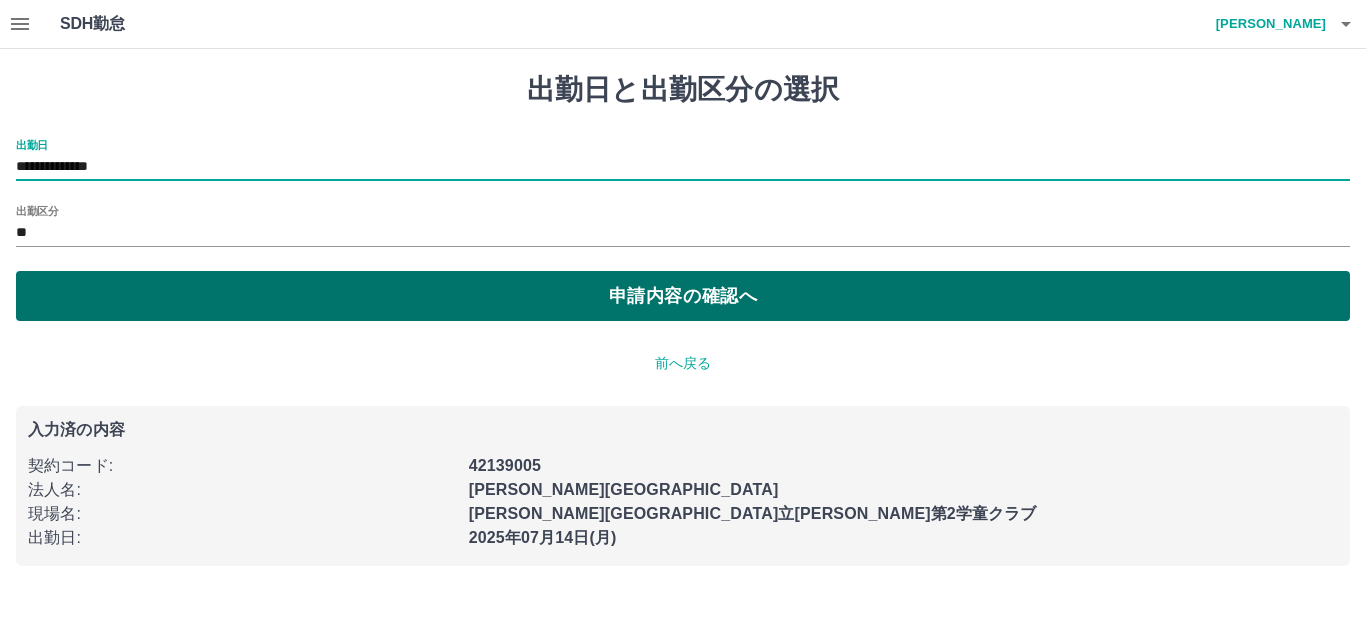 click on "申請内容の確認へ" at bounding box center (683, 296) 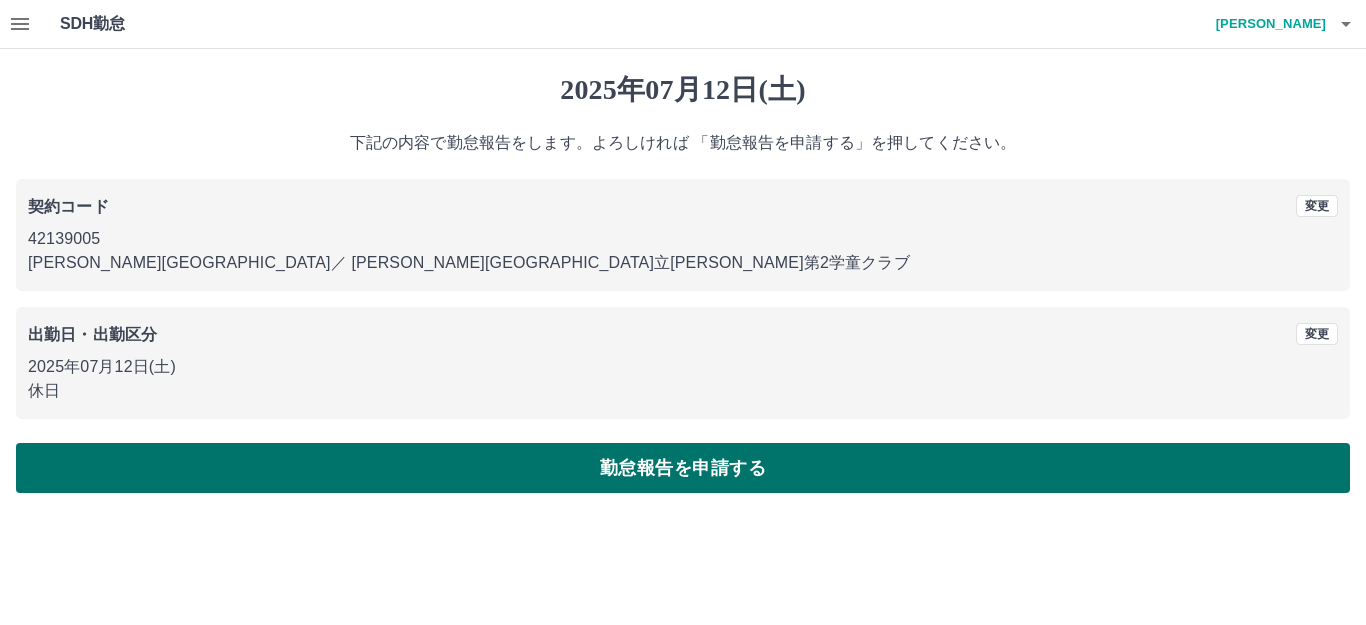 click on "勤怠報告を申請する" at bounding box center (683, 468) 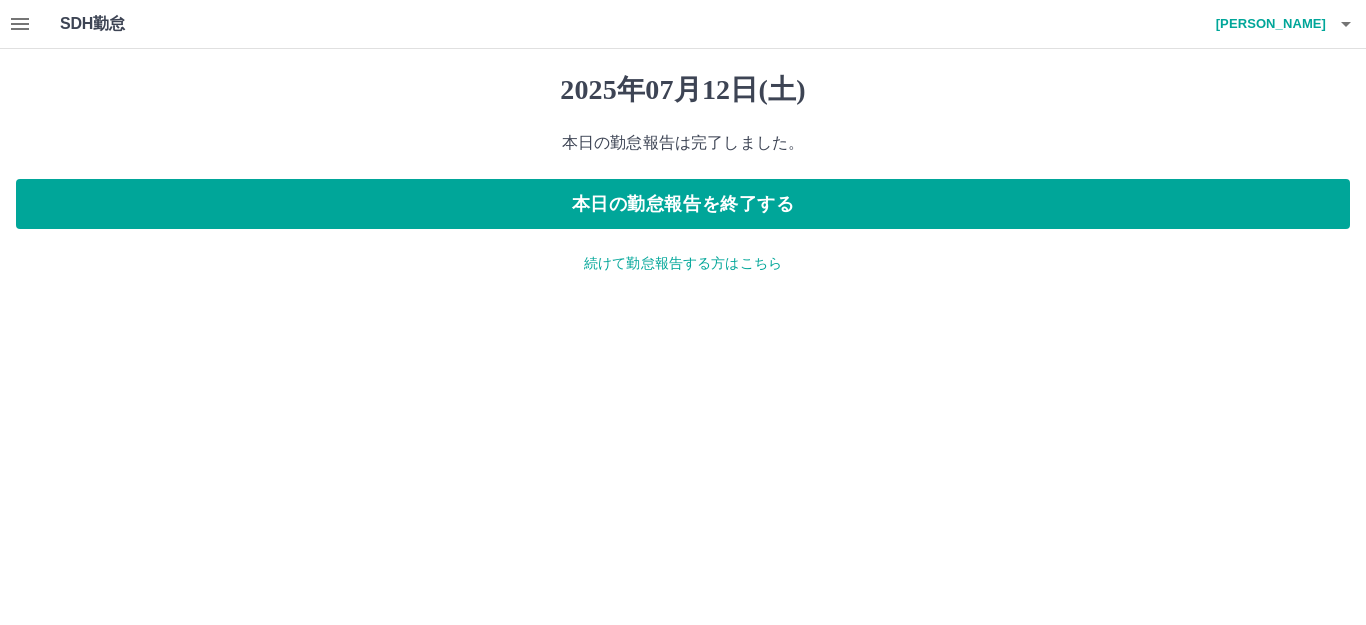 click on "続けて勤怠報告する方はこちら" at bounding box center (683, 263) 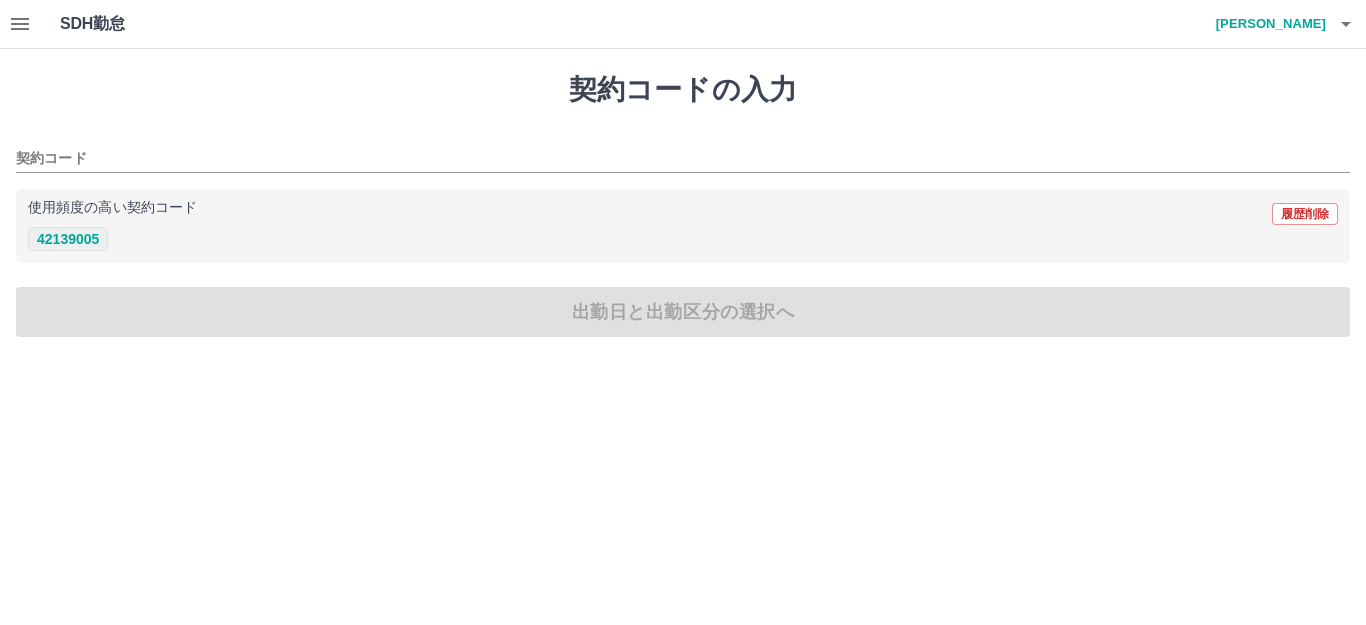 click on "42139005" at bounding box center [68, 239] 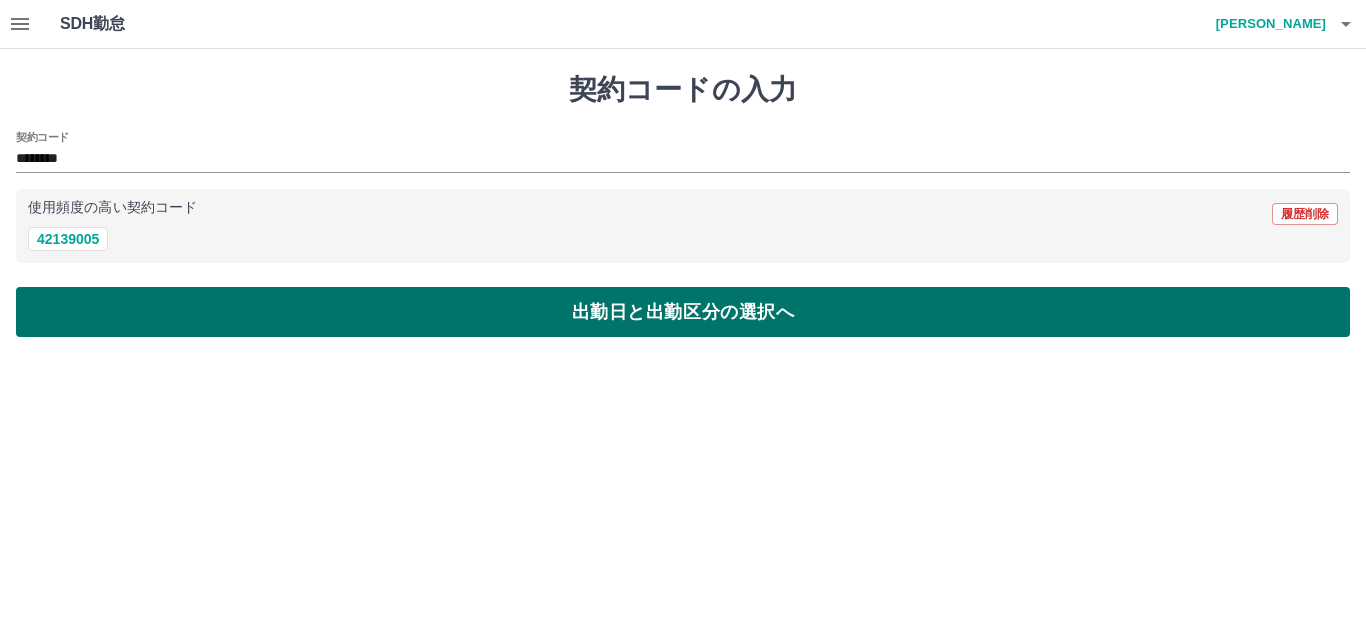 click on "出勤日と出勤区分の選択へ" at bounding box center (683, 312) 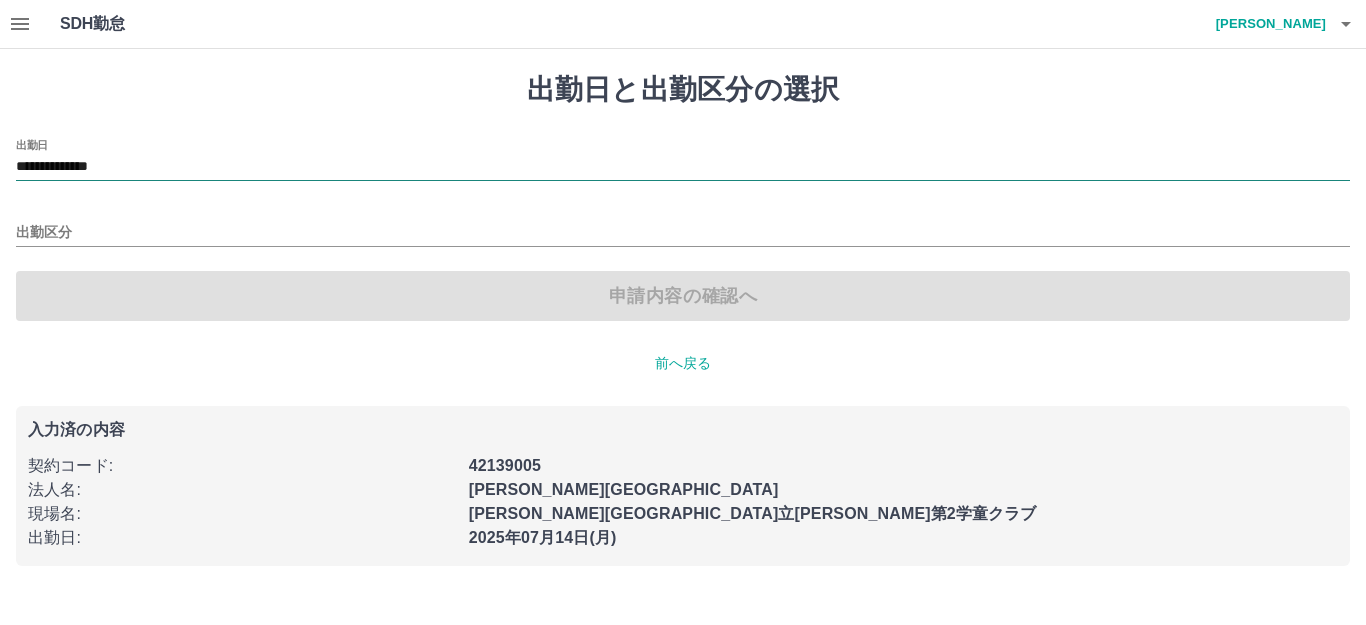 click on "**********" at bounding box center (683, 167) 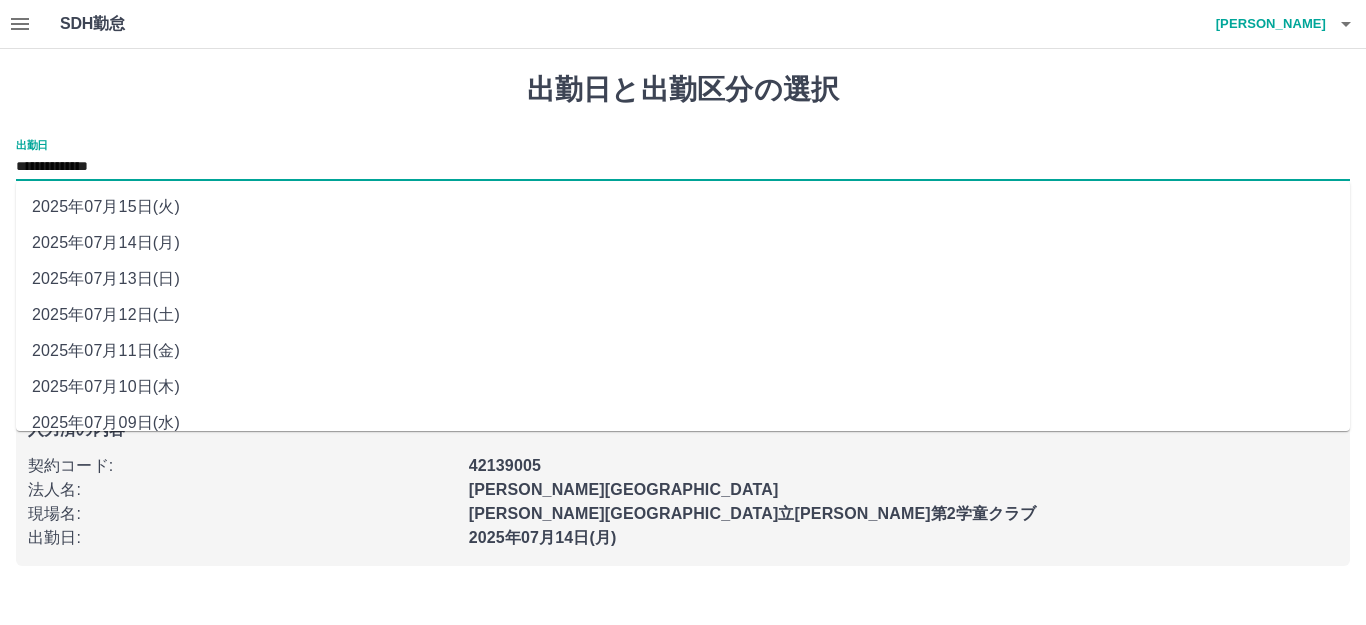 click on "2025年07月13日(日)" at bounding box center [683, 279] 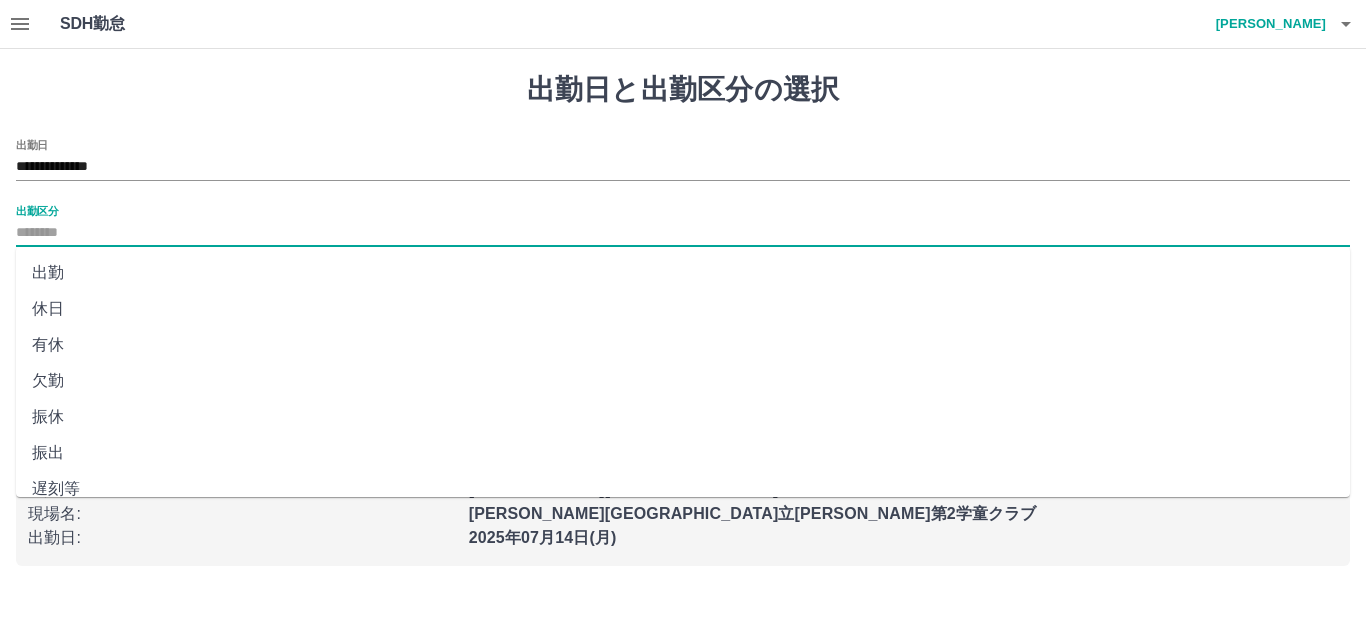 click on "出勤区分" at bounding box center (683, 233) 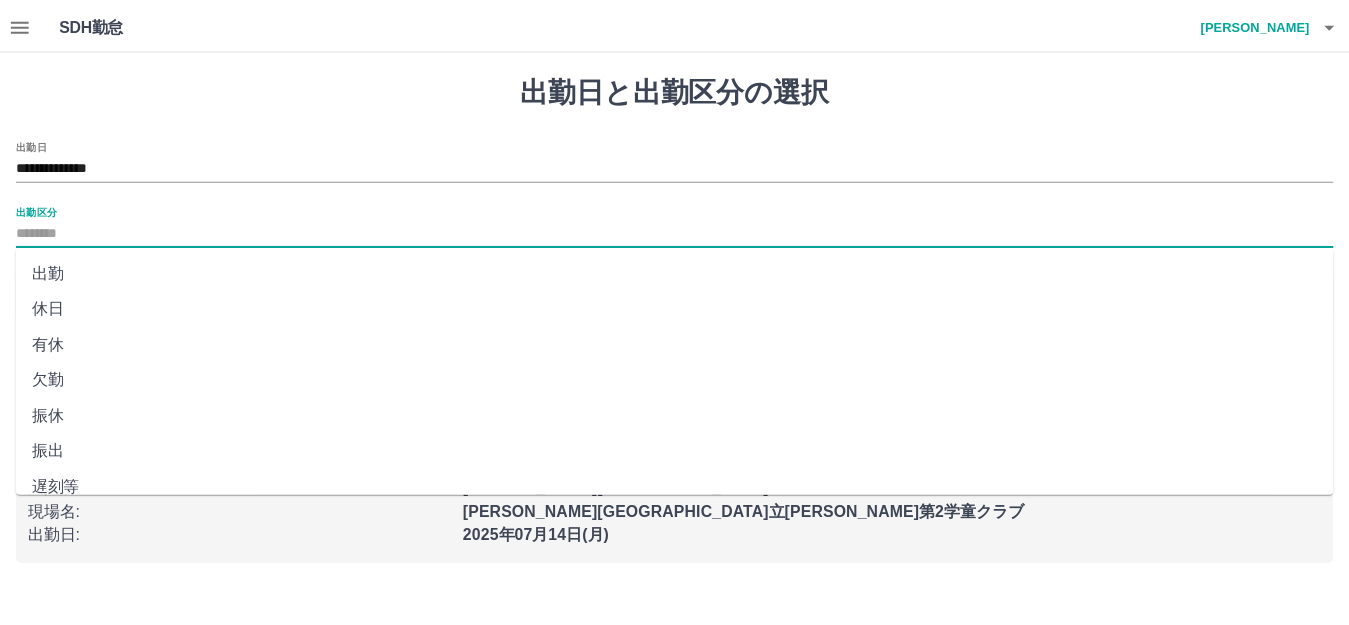 scroll, scrollTop: 414, scrollLeft: 0, axis: vertical 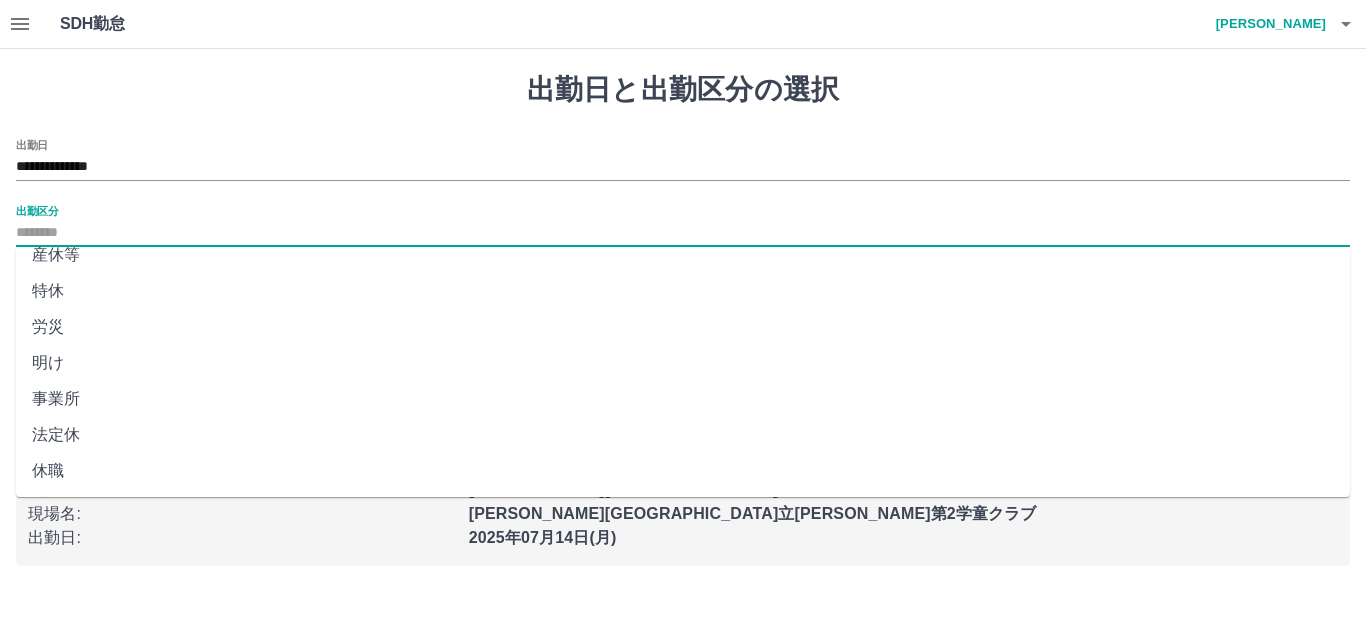 click on "法定休" at bounding box center (683, 435) 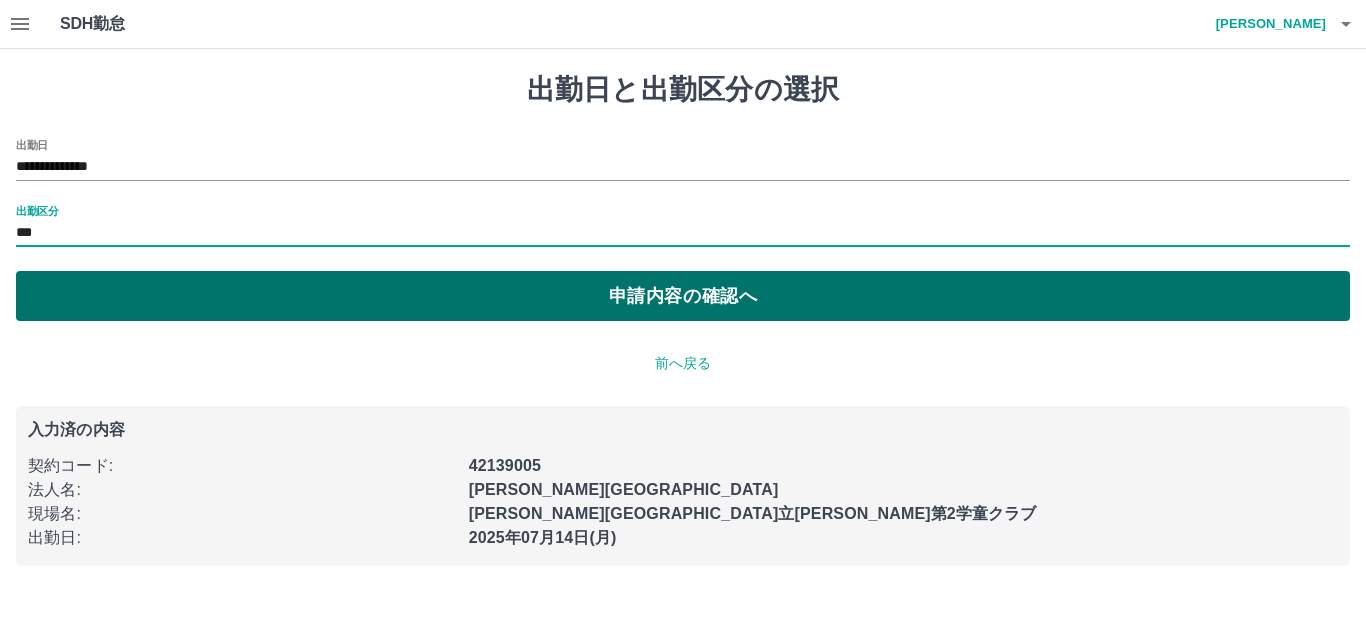 click on "申請内容の確認へ" at bounding box center (683, 296) 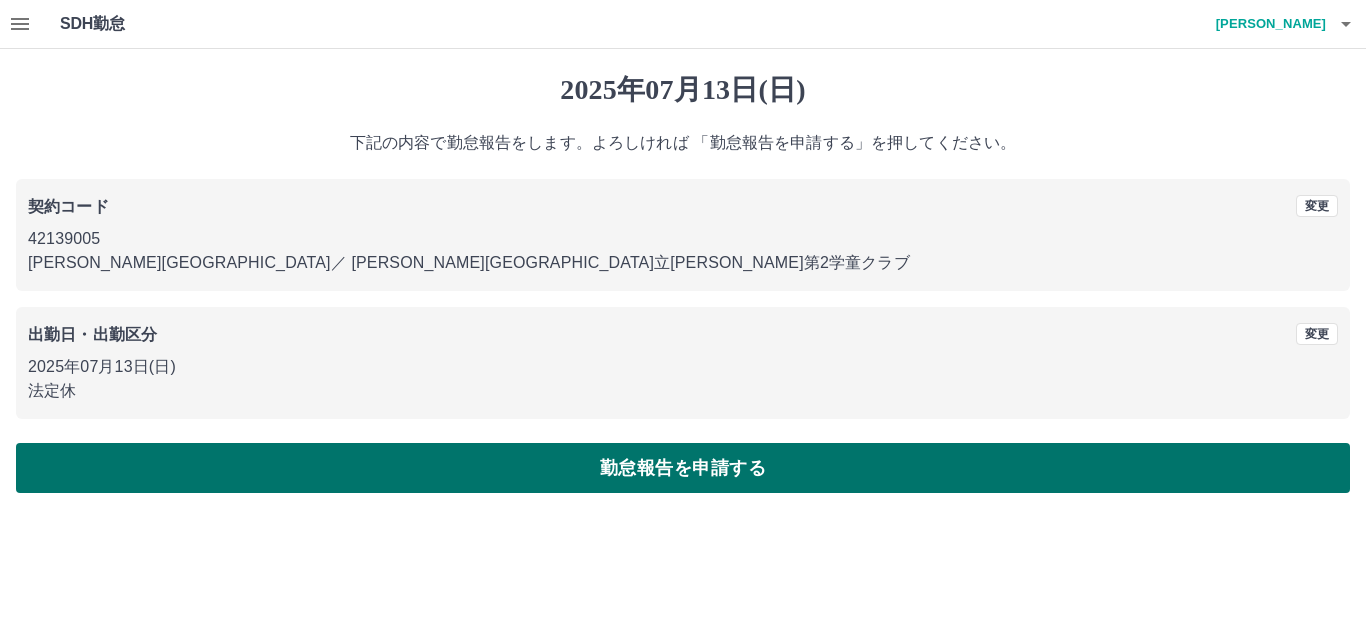 click on "勤怠報告を申請する" at bounding box center [683, 468] 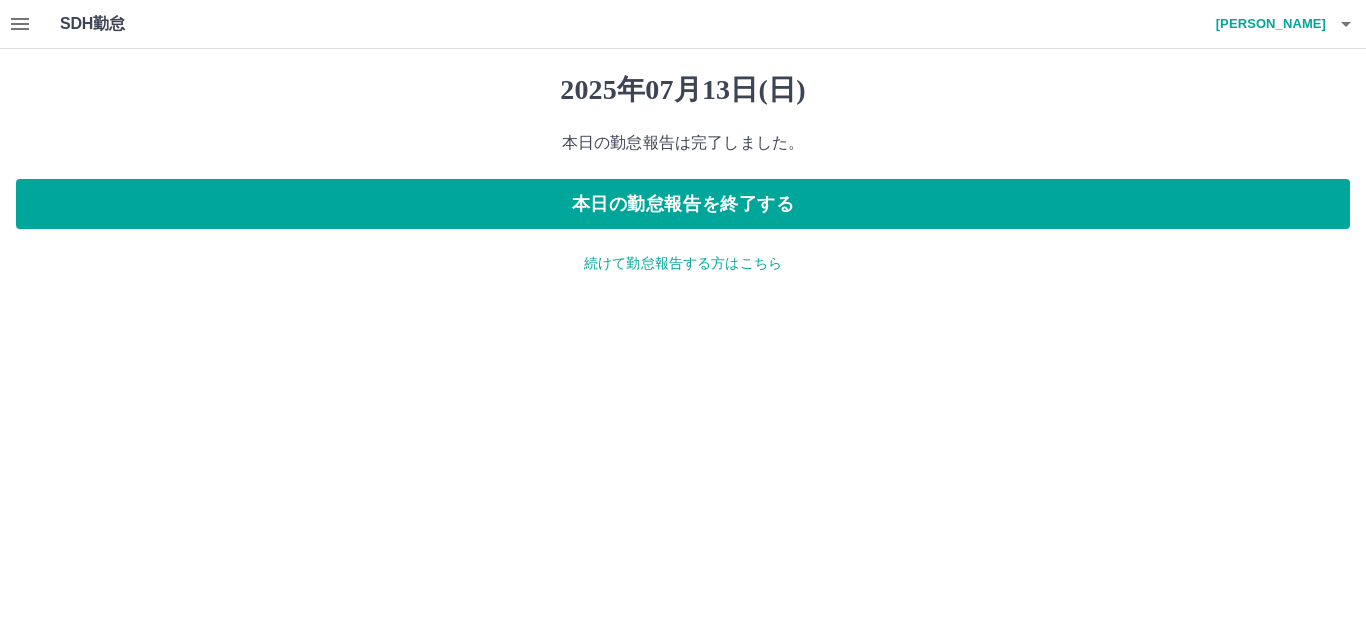 click on "続けて勤怠報告する方はこちら" at bounding box center (683, 263) 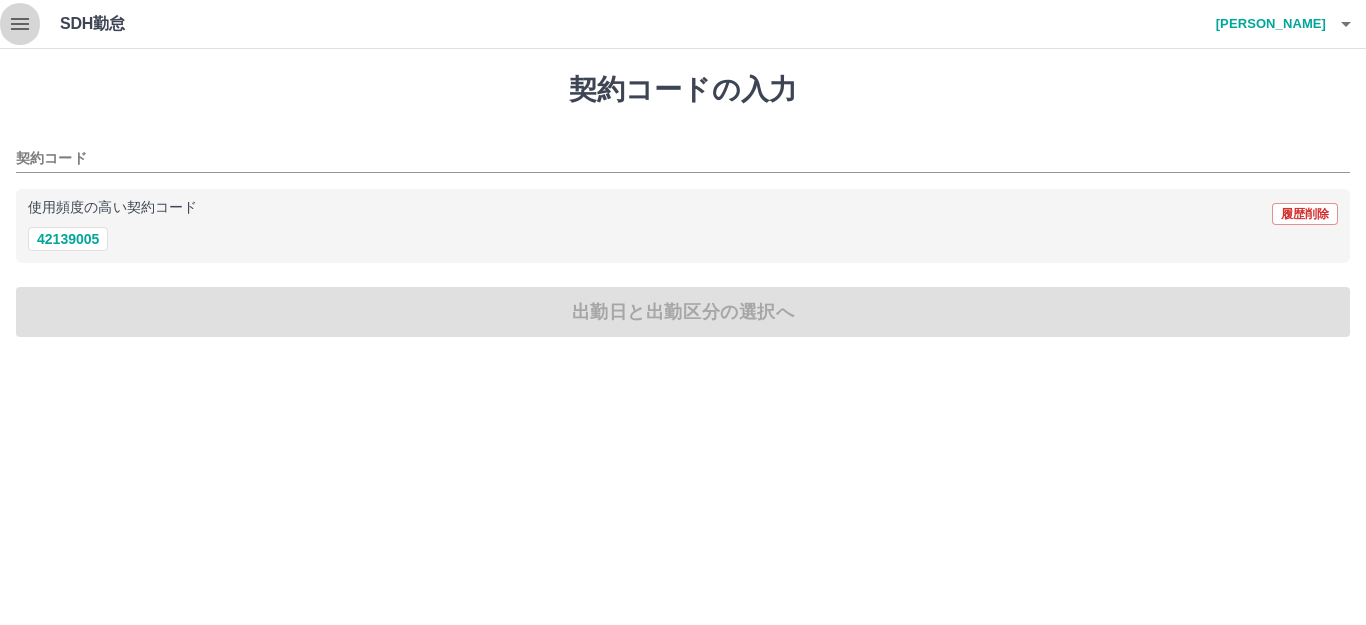 click at bounding box center [20, 24] 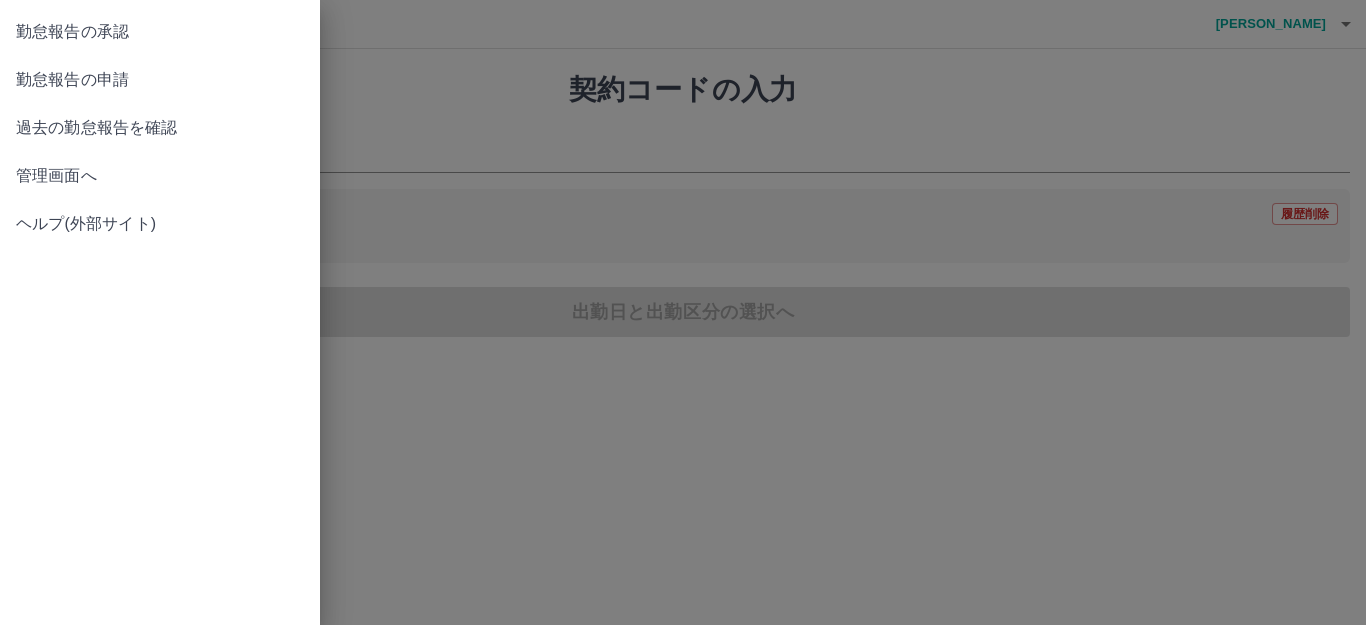 click on "勤怠報告の承認" at bounding box center (160, 32) 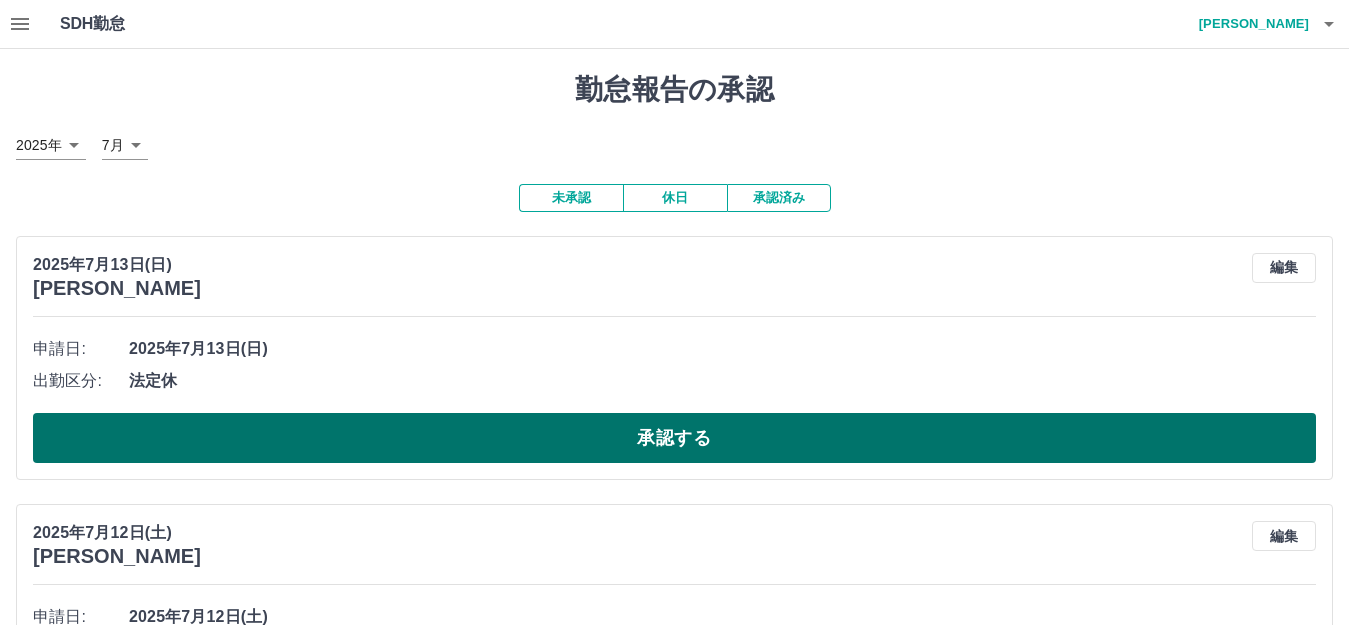click on "承認する" at bounding box center [674, 438] 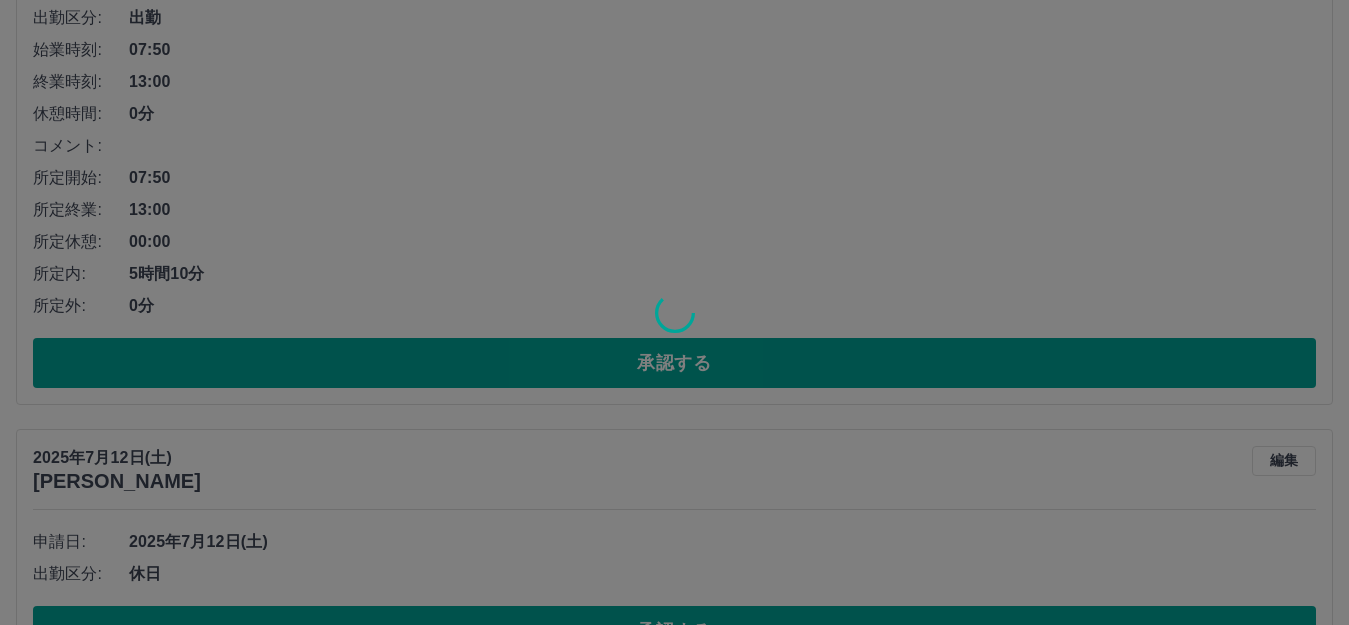 scroll, scrollTop: 631, scrollLeft: 0, axis: vertical 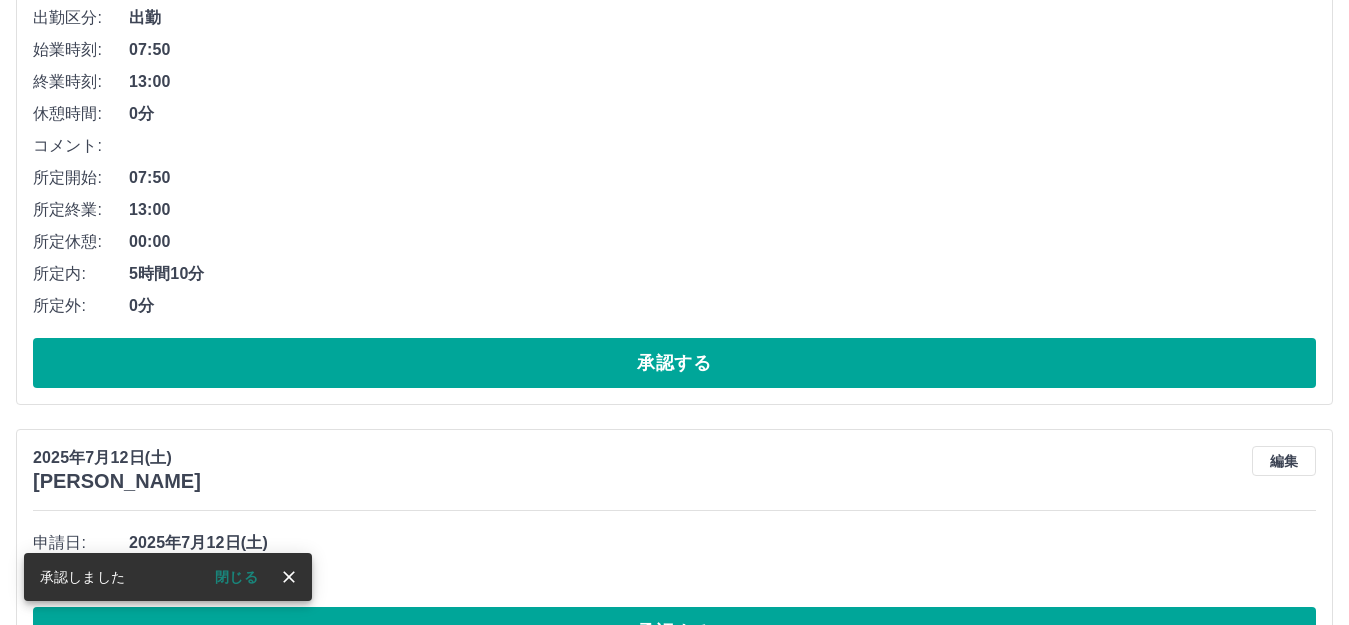 click on "承認する" at bounding box center (674, 363) 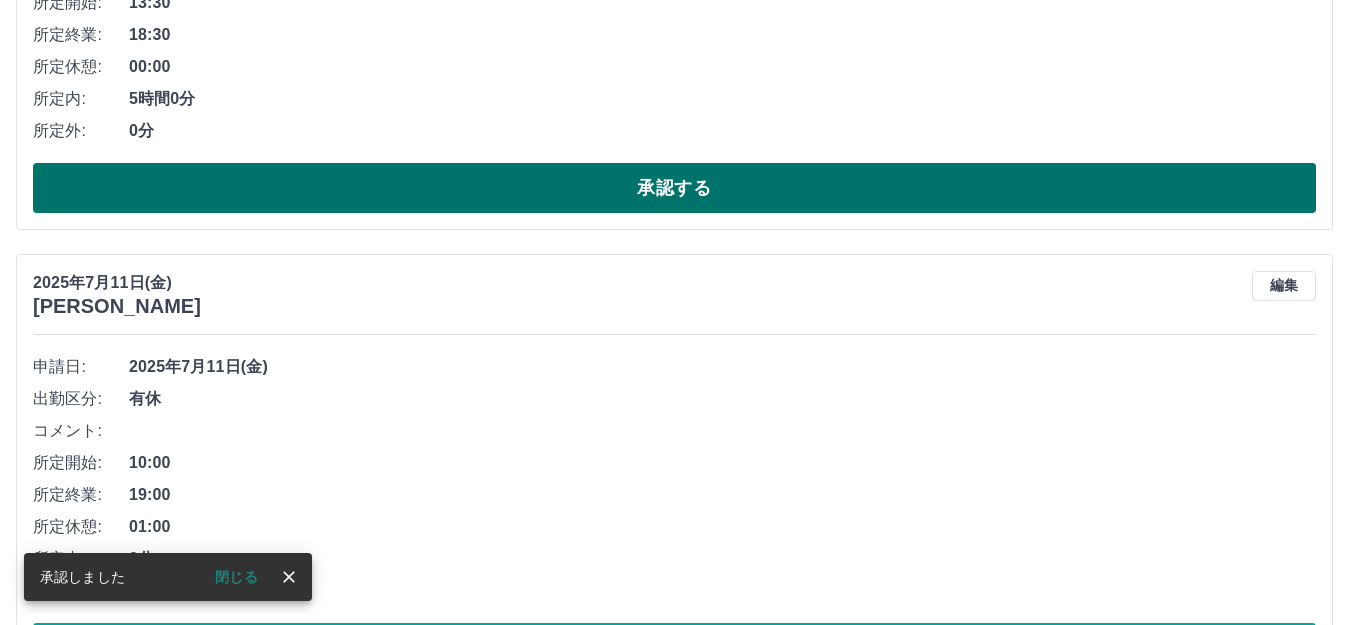 click on "承認する" at bounding box center [674, 188] 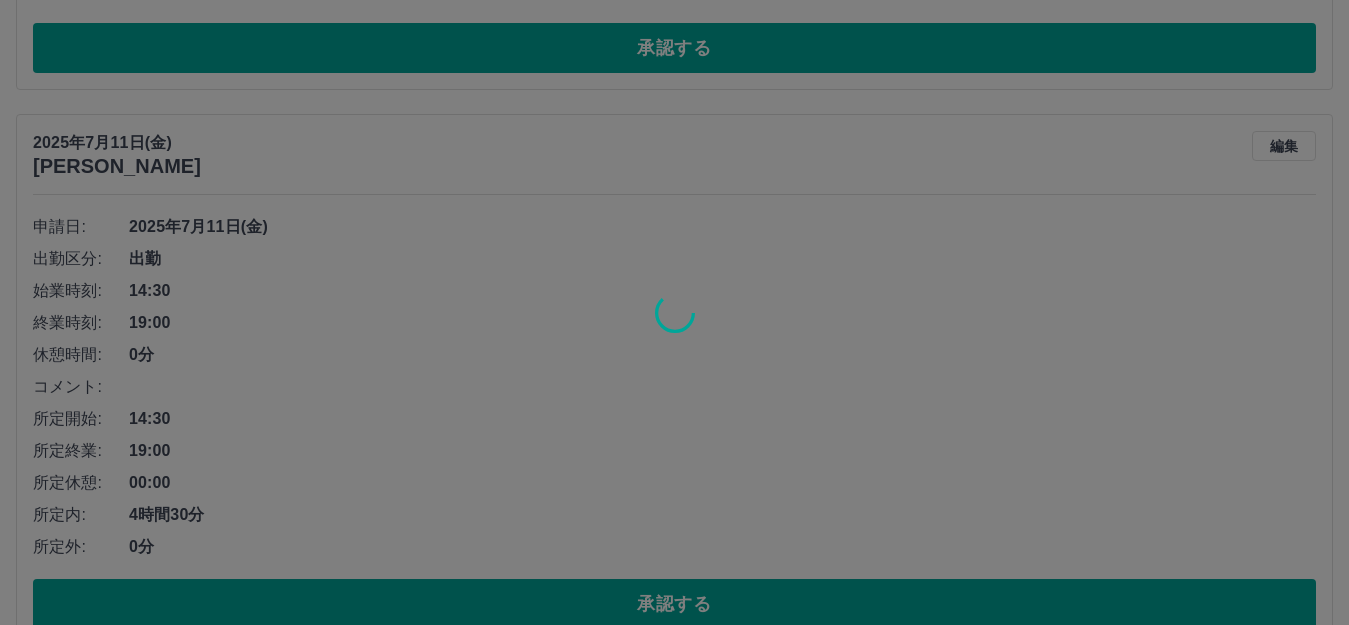 scroll, scrollTop: 1575, scrollLeft: 0, axis: vertical 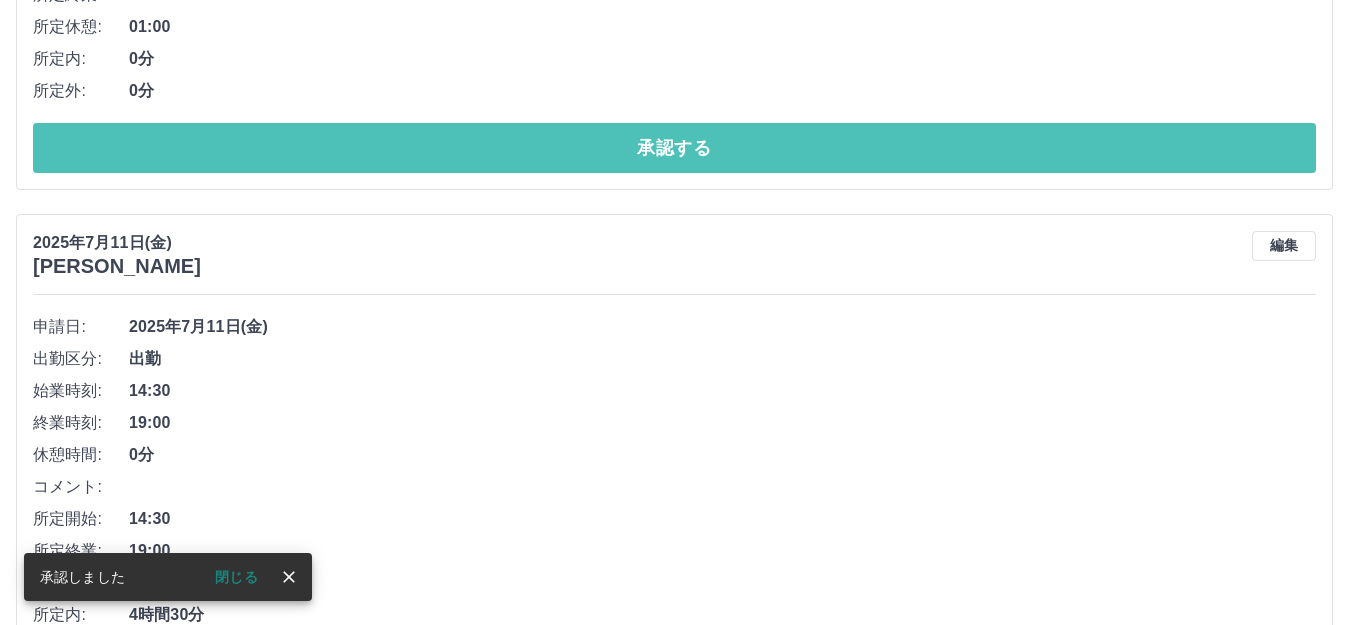 click on "承認する" at bounding box center [674, 148] 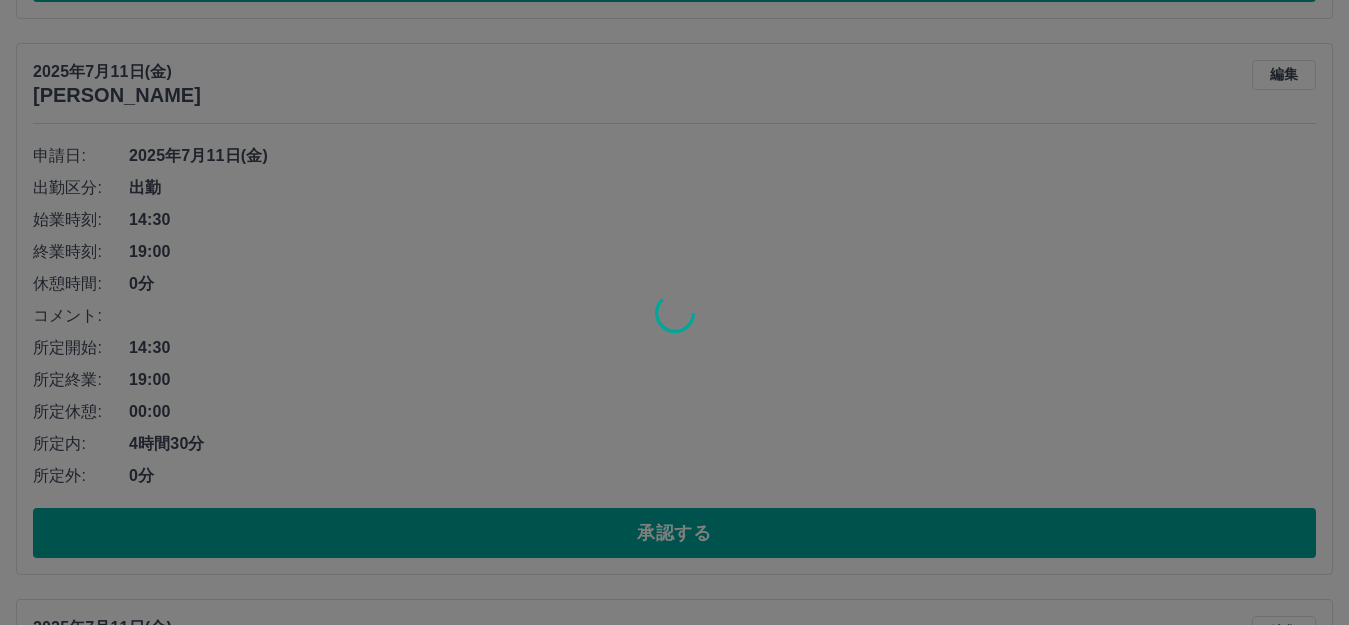 scroll, scrollTop: 1519, scrollLeft: 0, axis: vertical 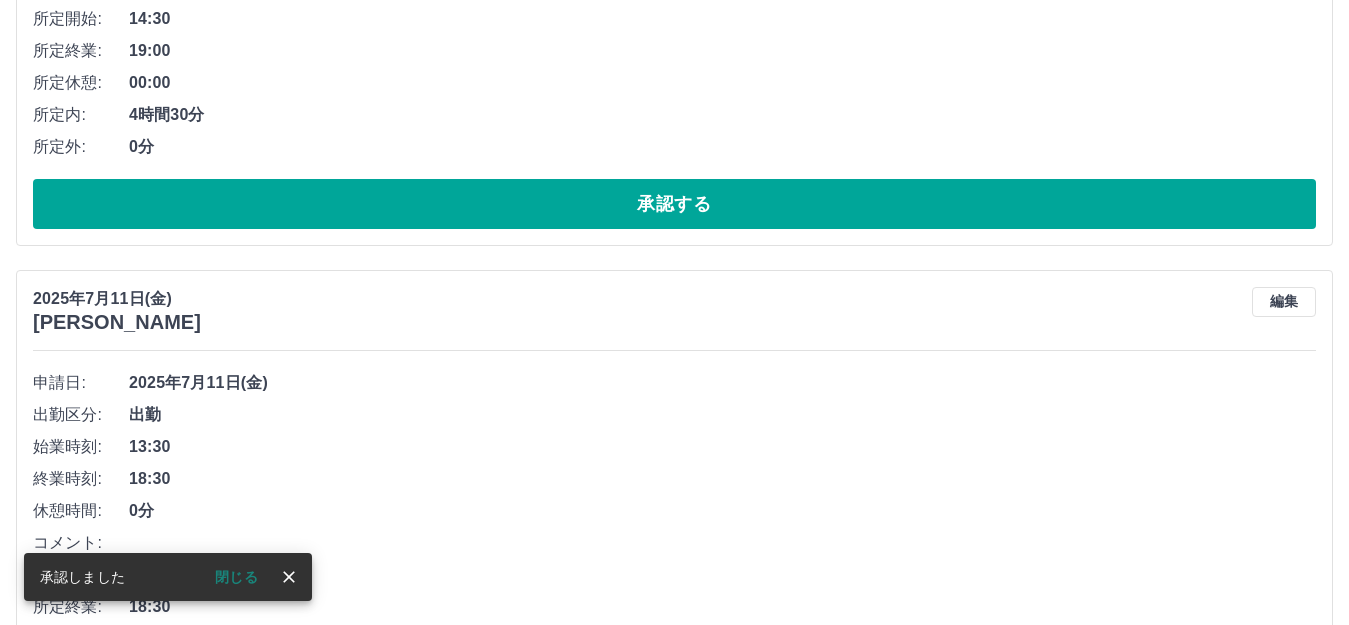 click on "承認する" at bounding box center (674, 204) 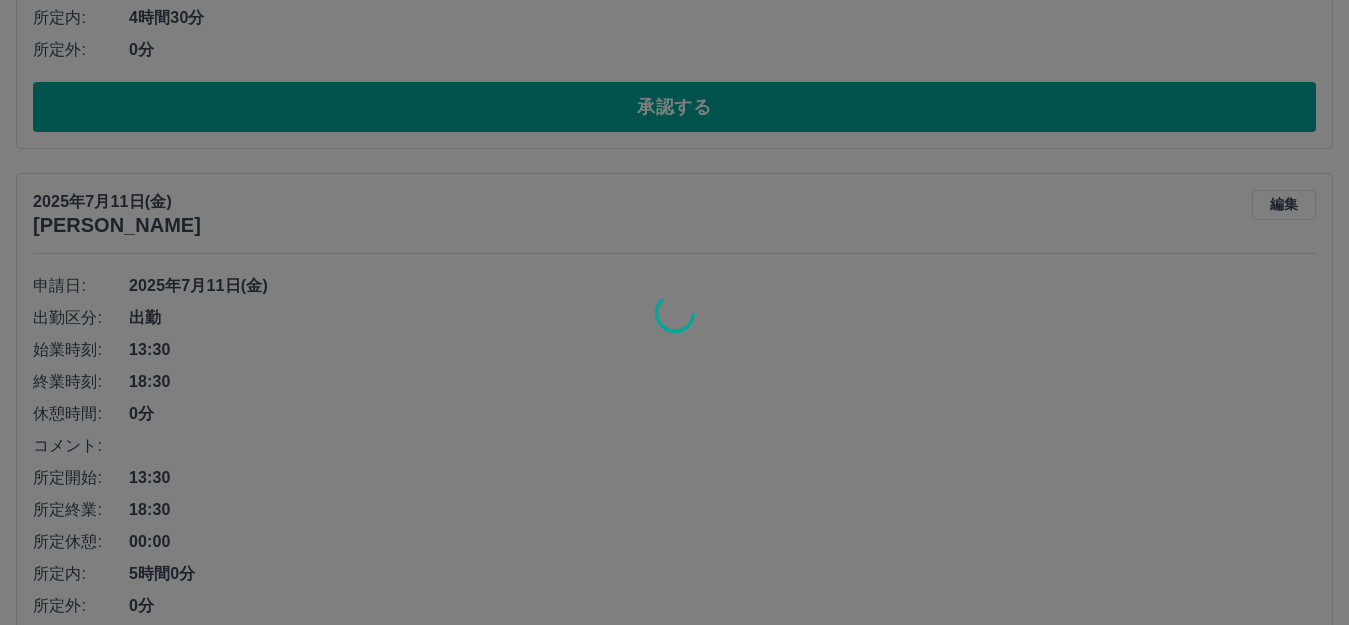 scroll, scrollTop: 1262, scrollLeft: 0, axis: vertical 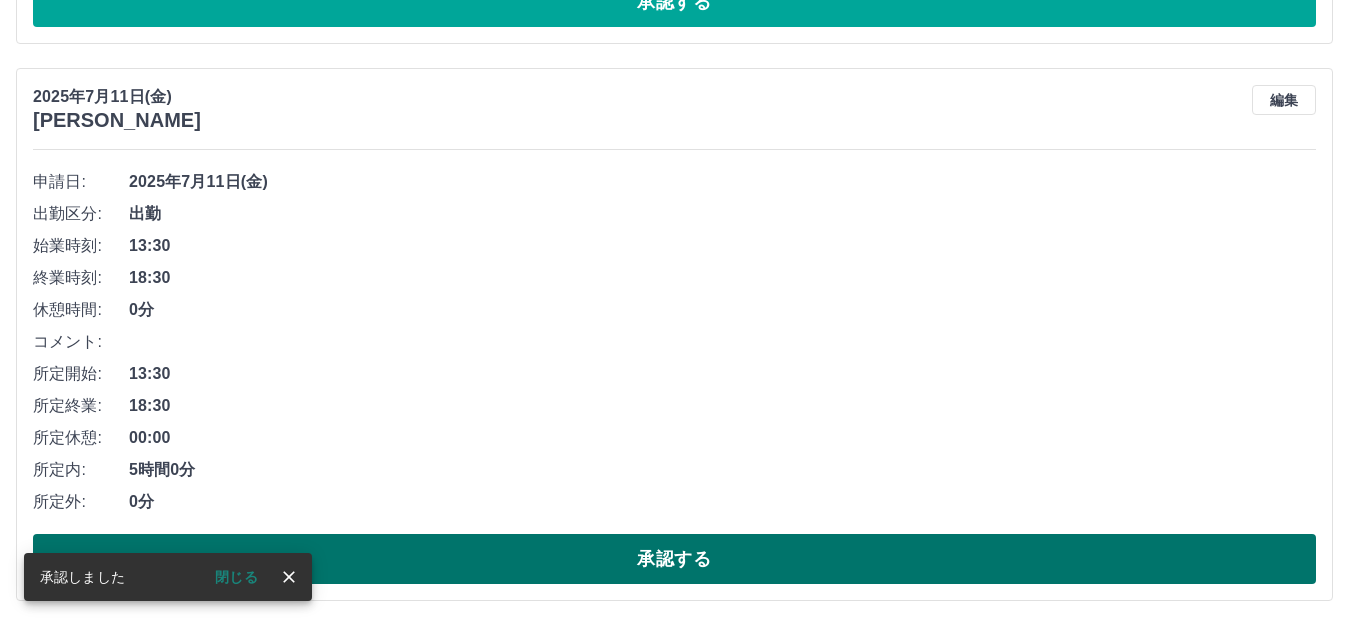 click on "承認する" at bounding box center (674, 559) 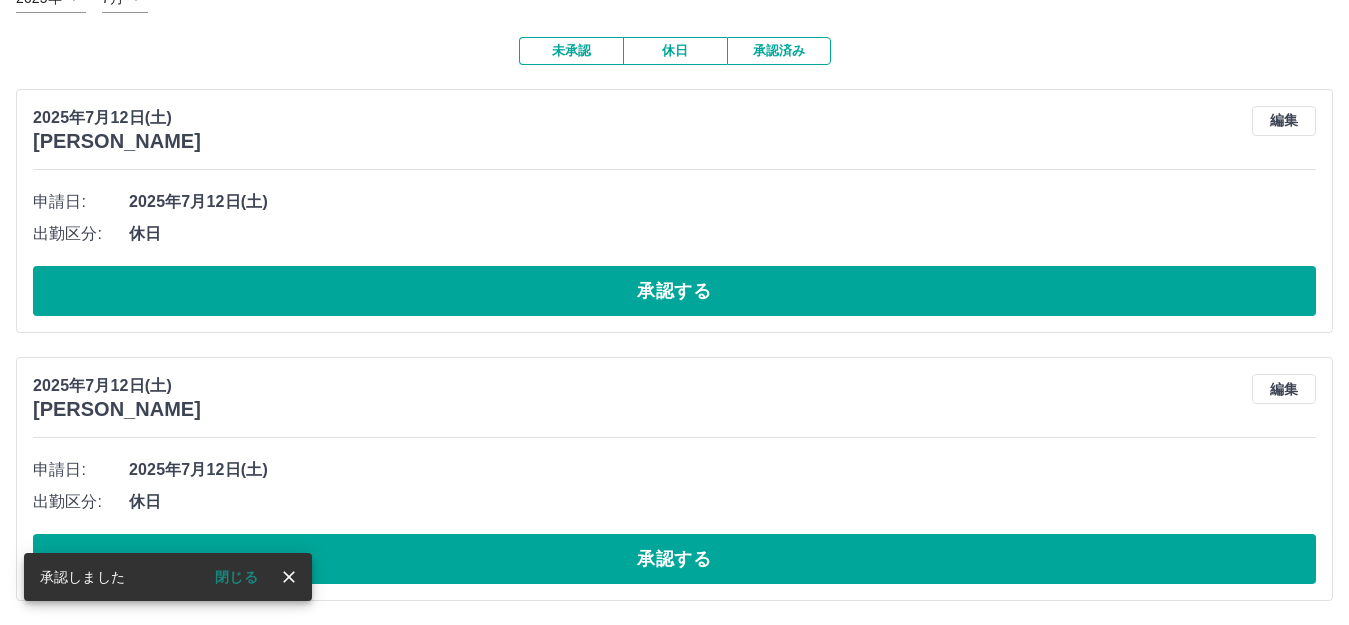 scroll, scrollTop: 149, scrollLeft: 0, axis: vertical 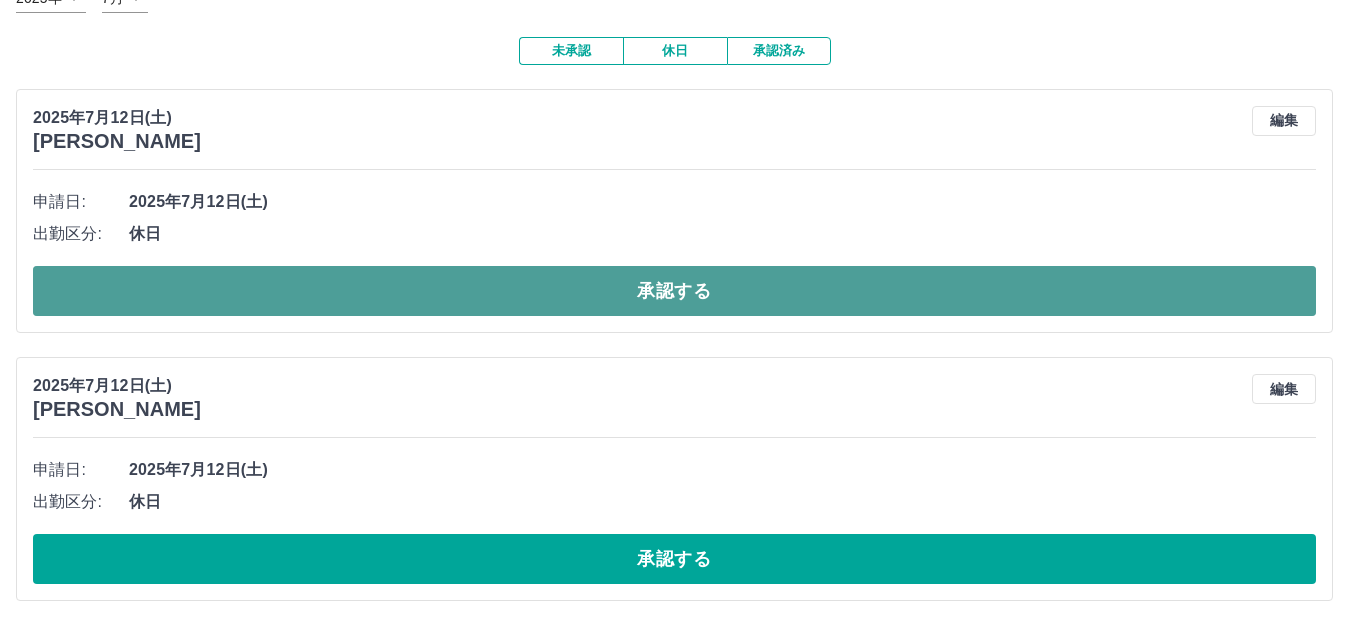 click on "承認する" at bounding box center (674, 291) 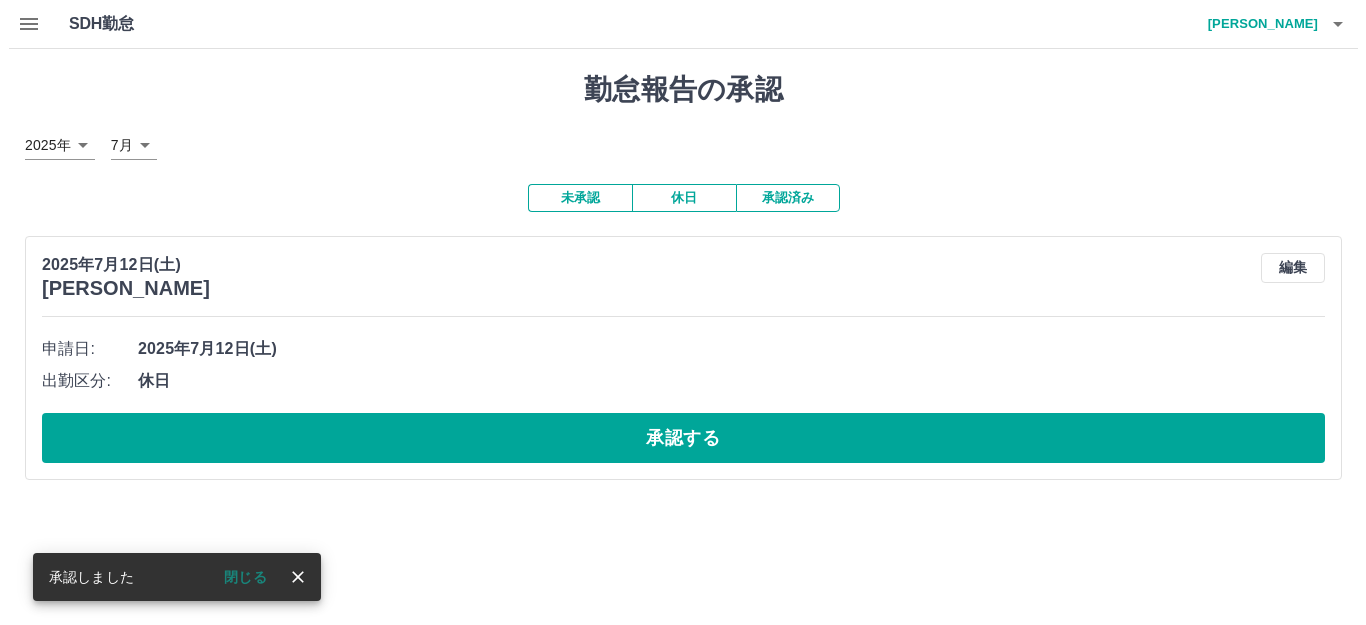 scroll, scrollTop: 0, scrollLeft: 0, axis: both 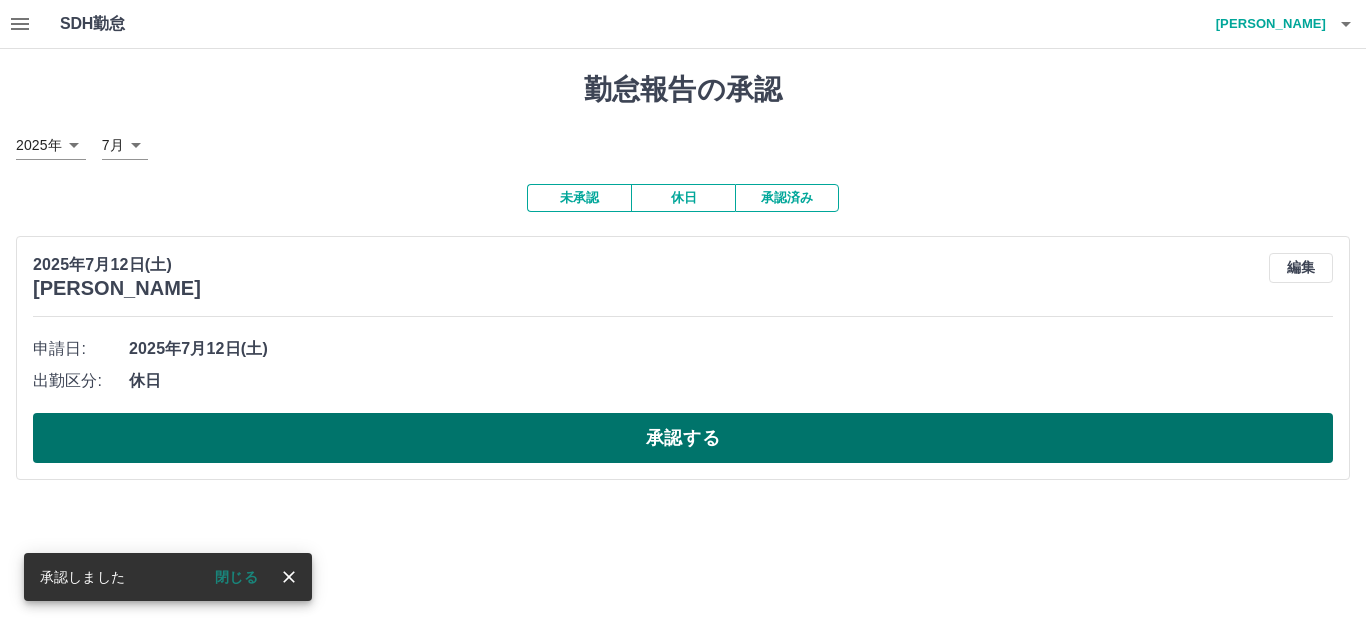 click on "承認する" at bounding box center (683, 438) 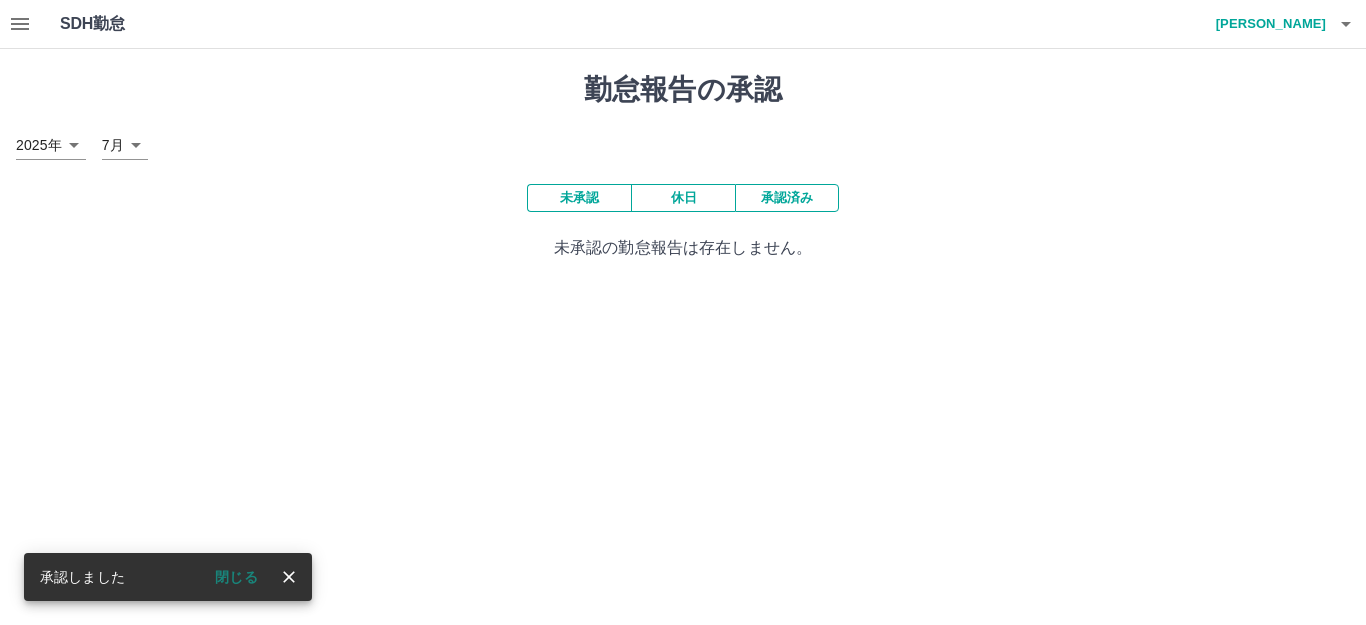 click on "閉じる" at bounding box center (236, 577) 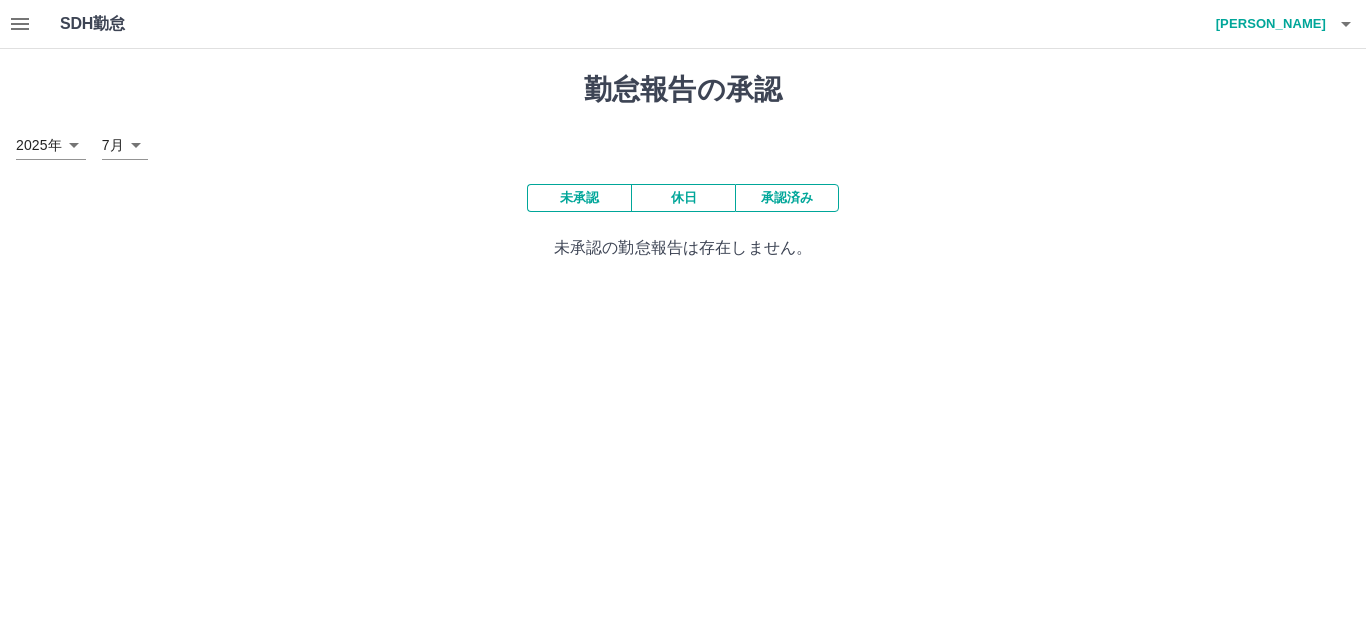 click 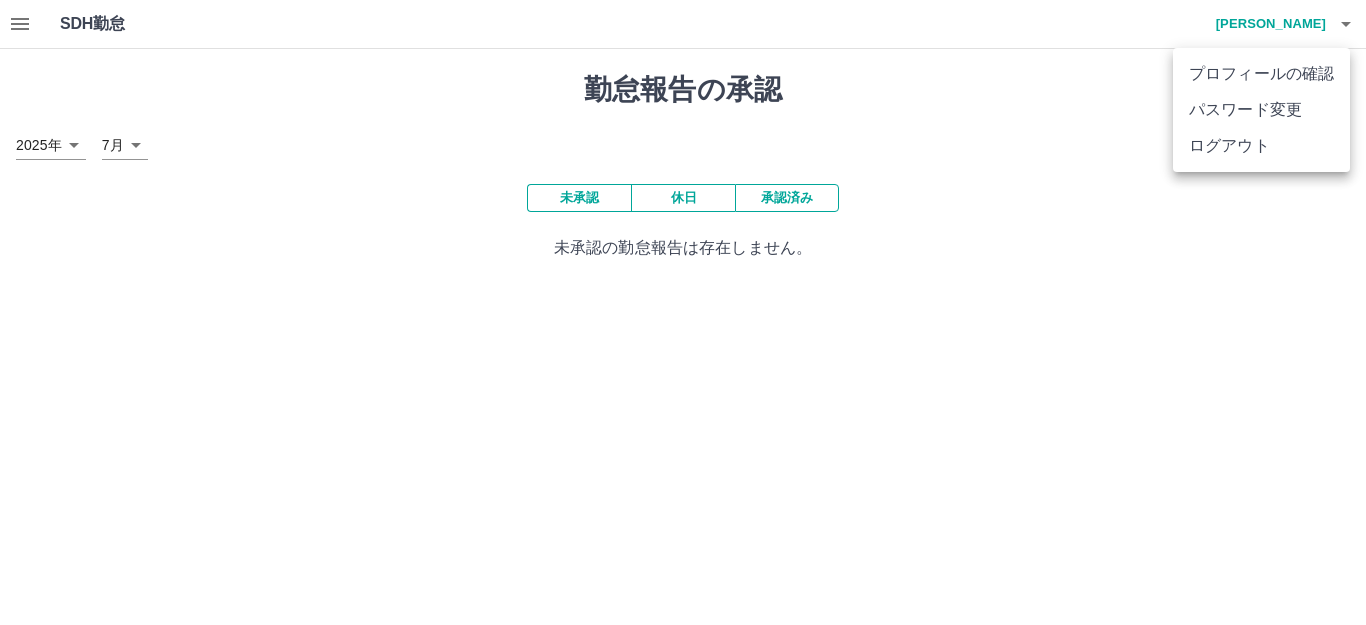 click on "パスワード変更" at bounding box center (1261, 110) 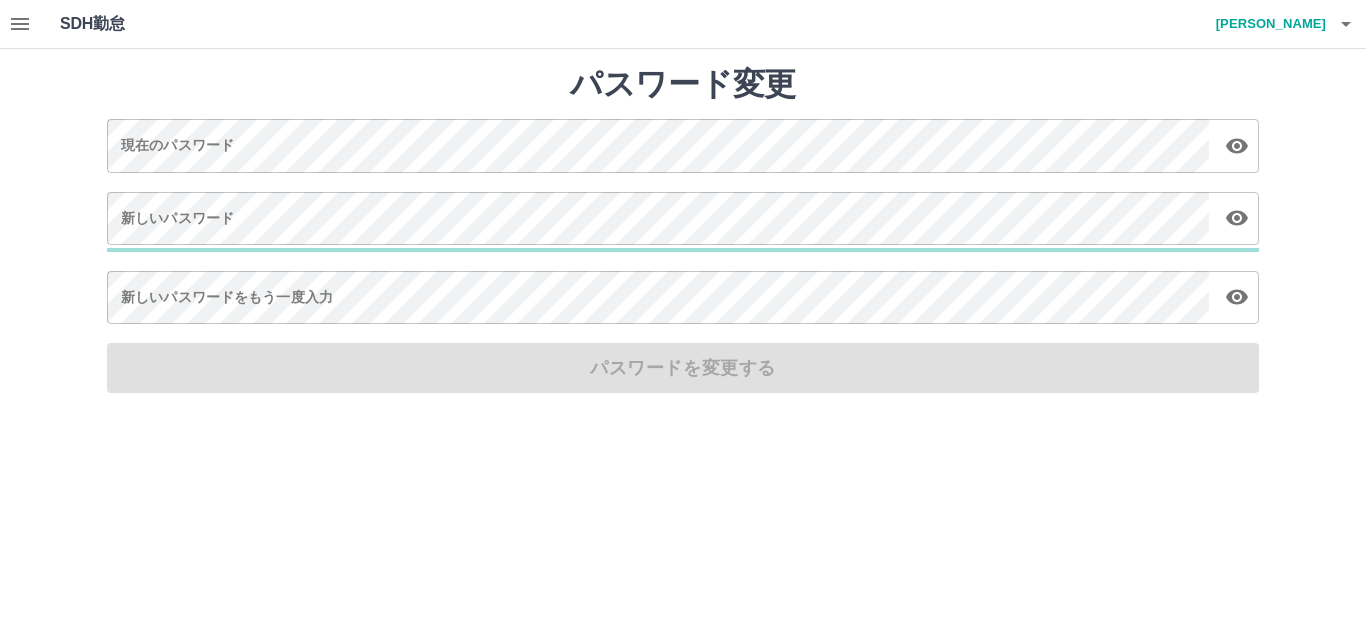 click at bounding box center (1346, 24) 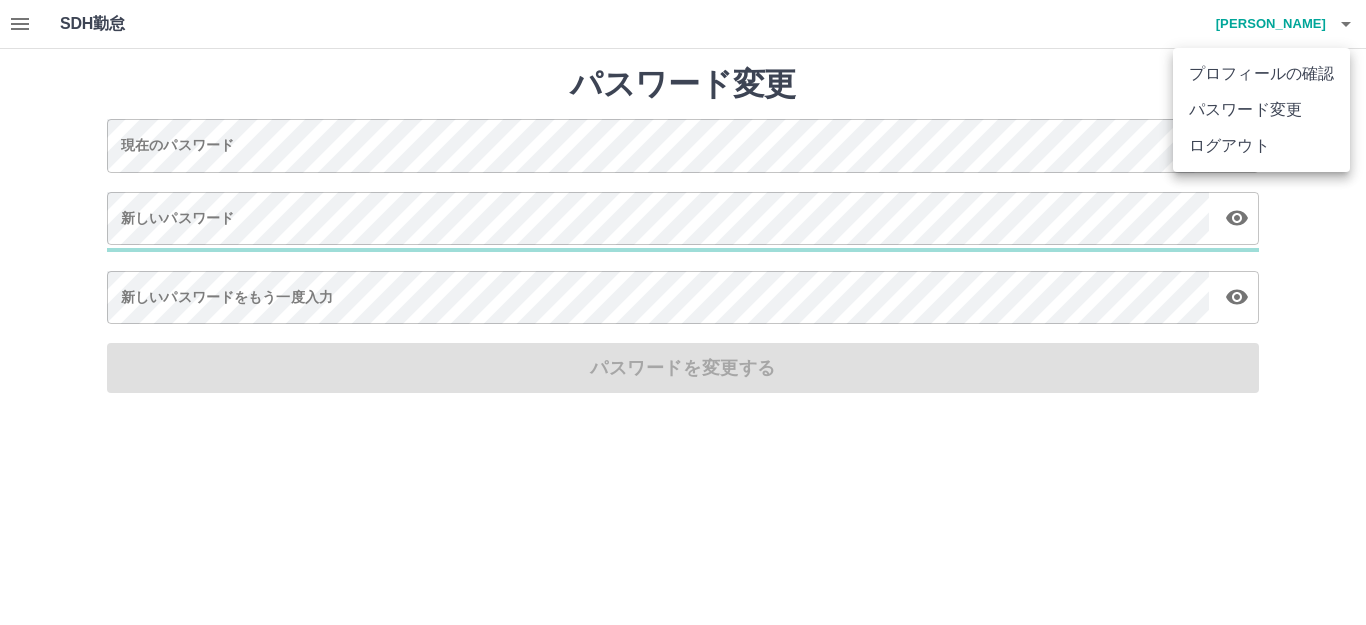 click on "ログアウト" at bounding box center (1261, 146) 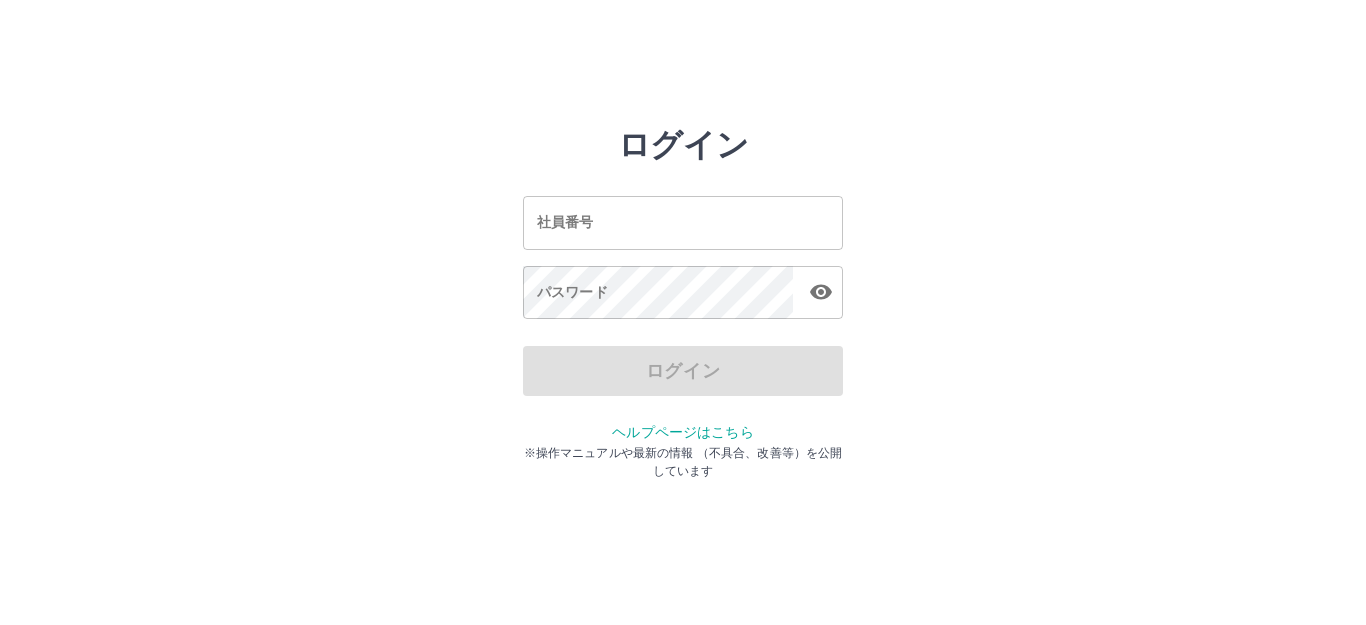scroll, scrollTop: 0, scrollLeft: 0, axis: both 